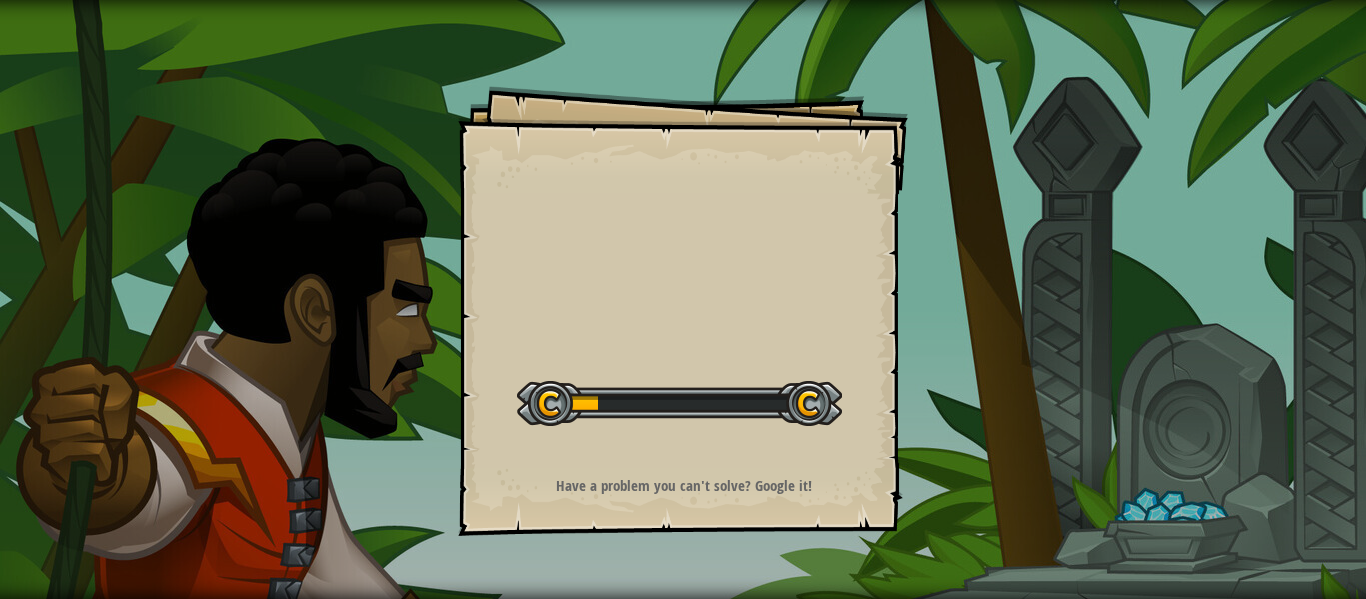 scroll, scrollTop: 0, scrollLeft: 0, axis: both 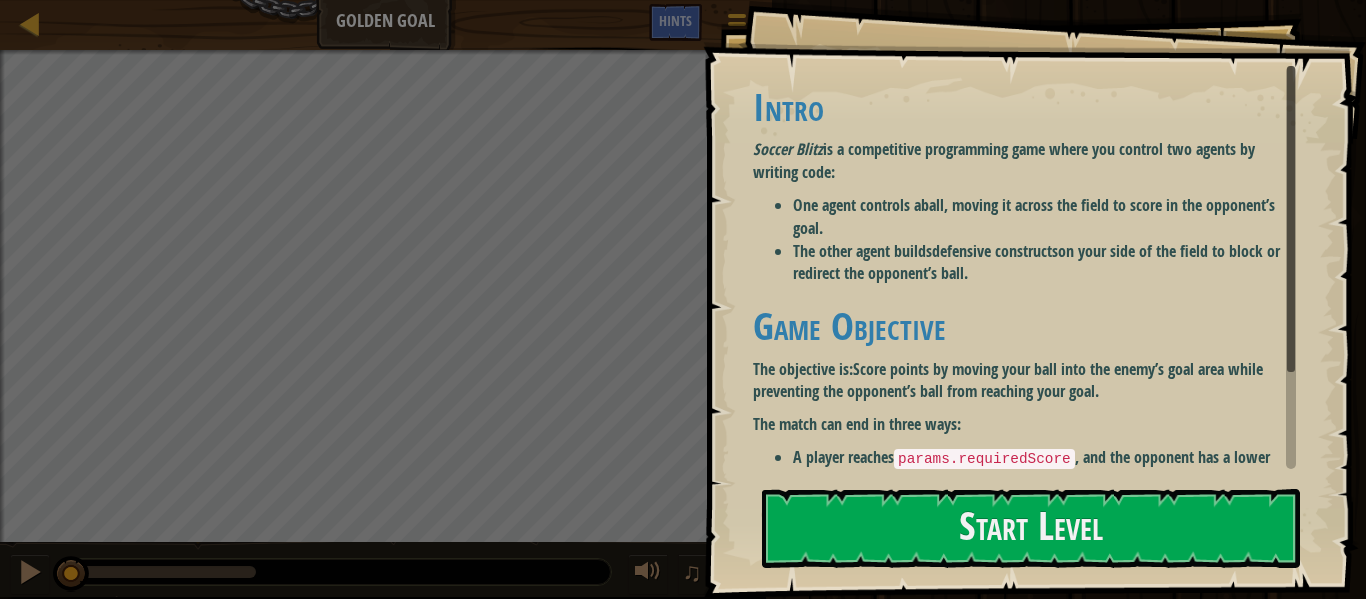 drag, startPoint x: 1285, startPoint y: 150, endPoint x: 1287, endPoint y: 167, distance: 17.117243 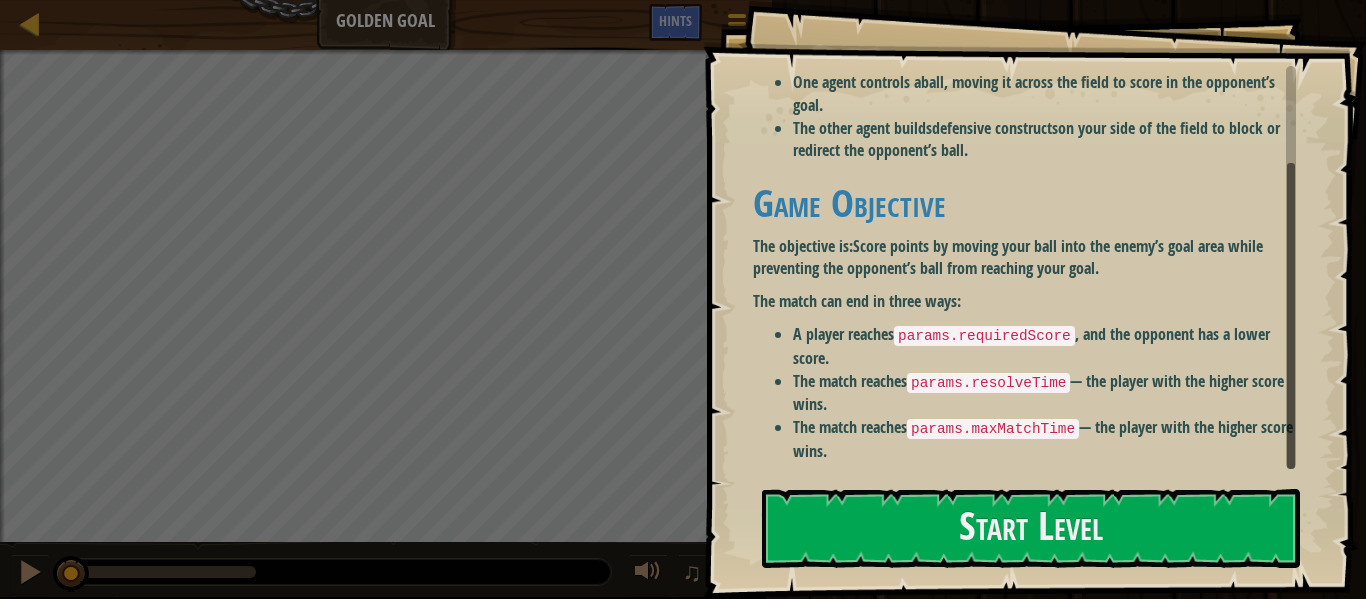 scroll, scrollTop: 127, scrollLeft: 0, axis: vertical 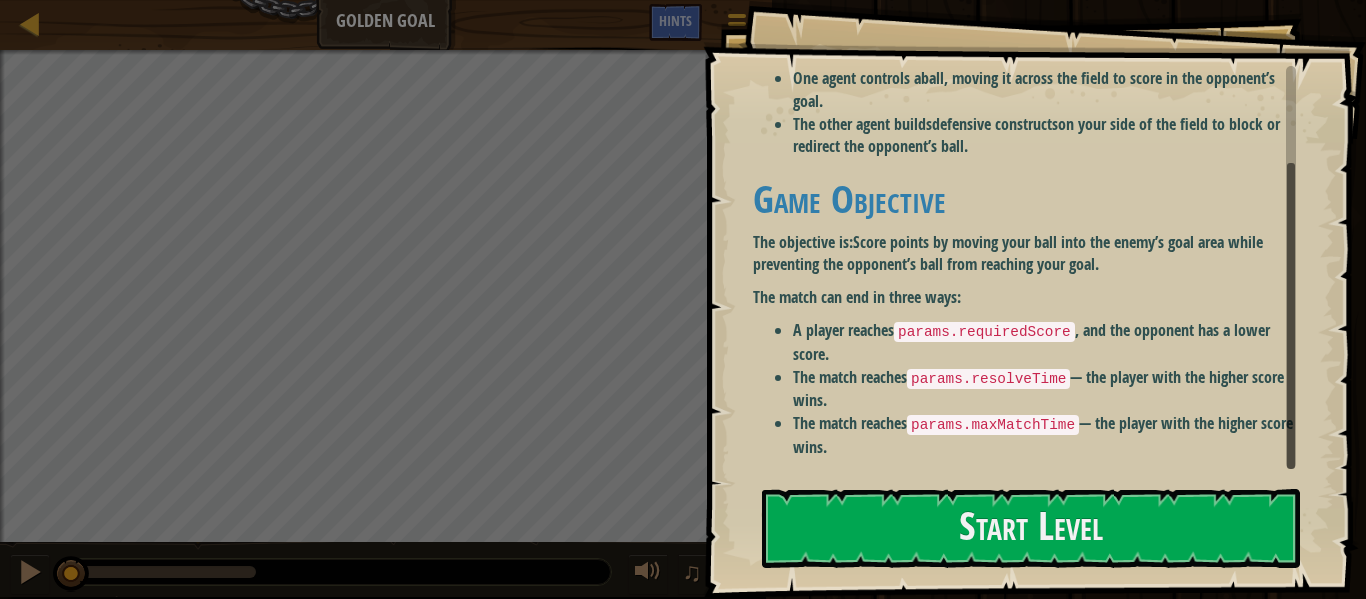 drag, startPoint x: 1289, startPoint y: 166, endPoint x: 1281, endPoint y: 285, distance: 119.26861 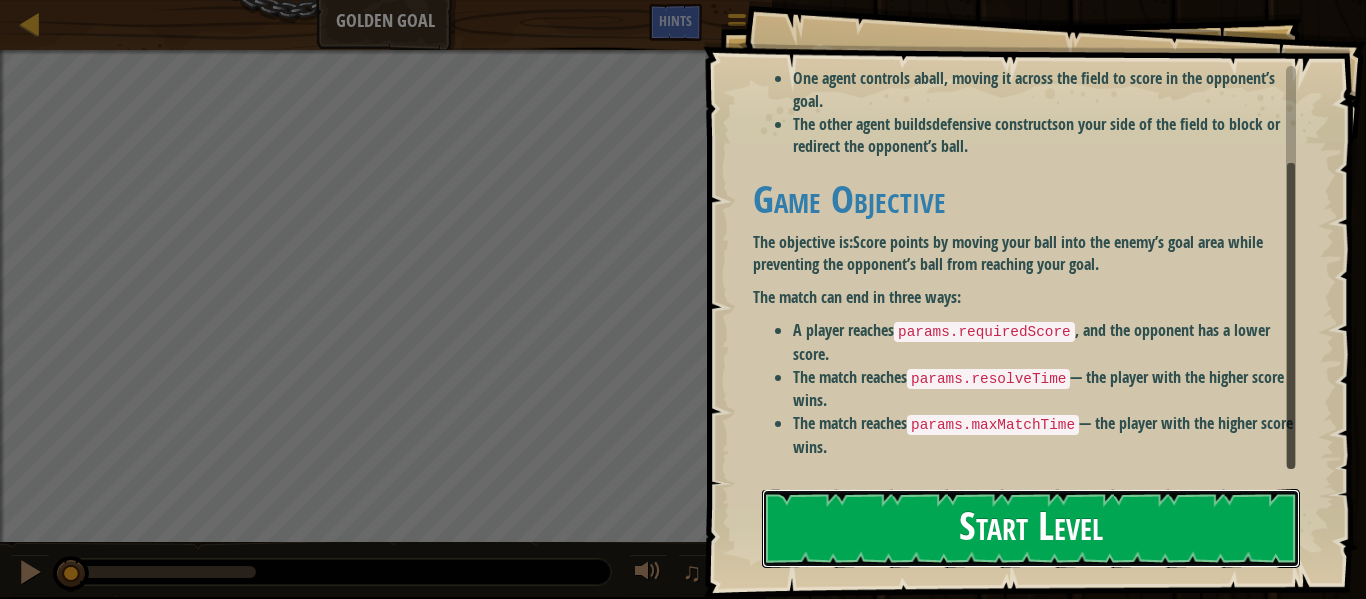 click on "Start Level" at bounding box center (1031, 528) 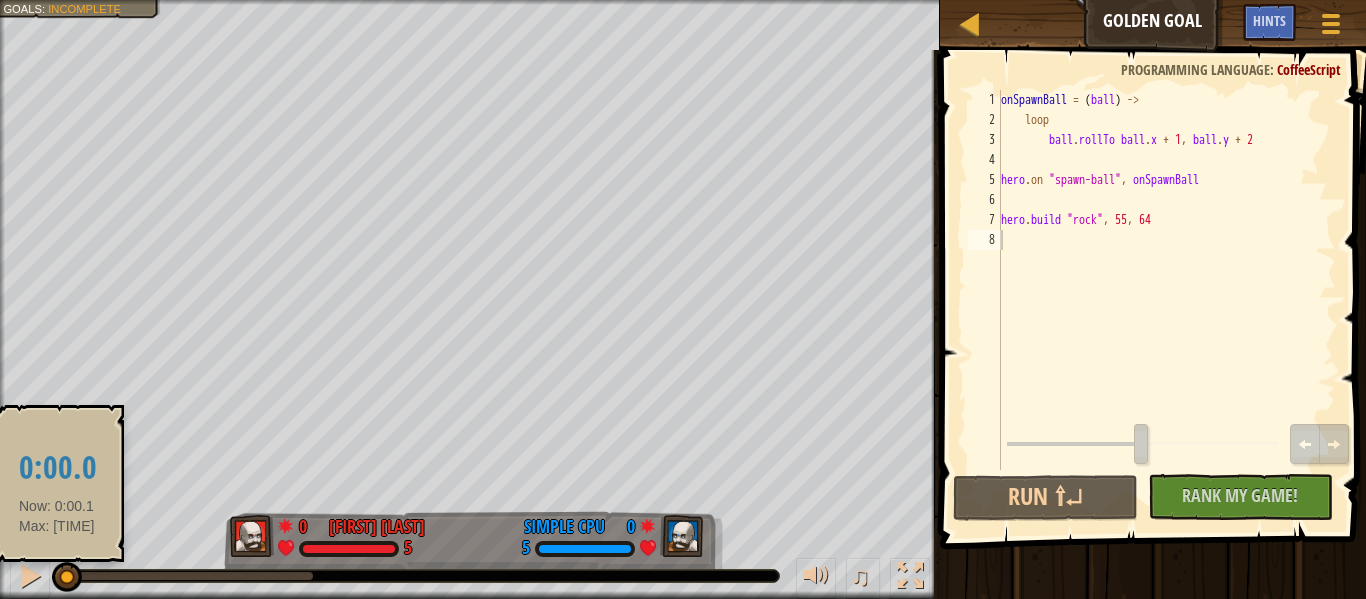 drag, startPoint x: 118, startPoint y: 577, endPoint x: 57, endPoint y: 583, distance: 61.294373 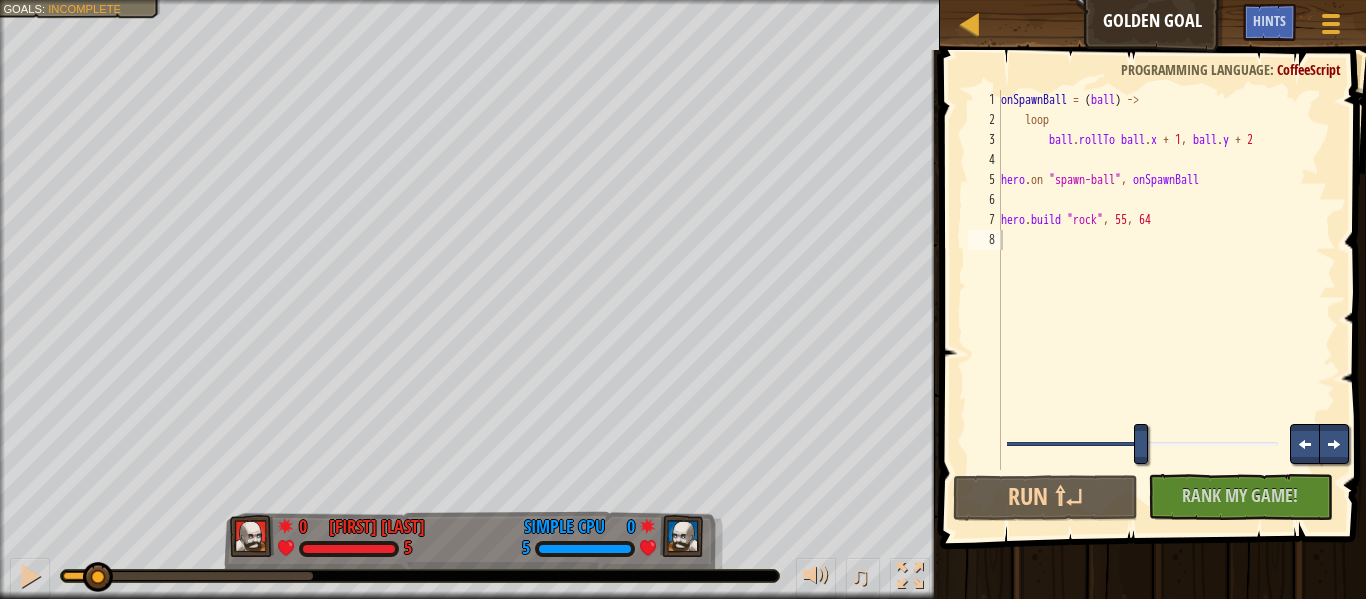 drag, startPoint x: 1135, startPoint y: 455, endPoint x: 1163, endPoint y: 451, distance: 28.284271 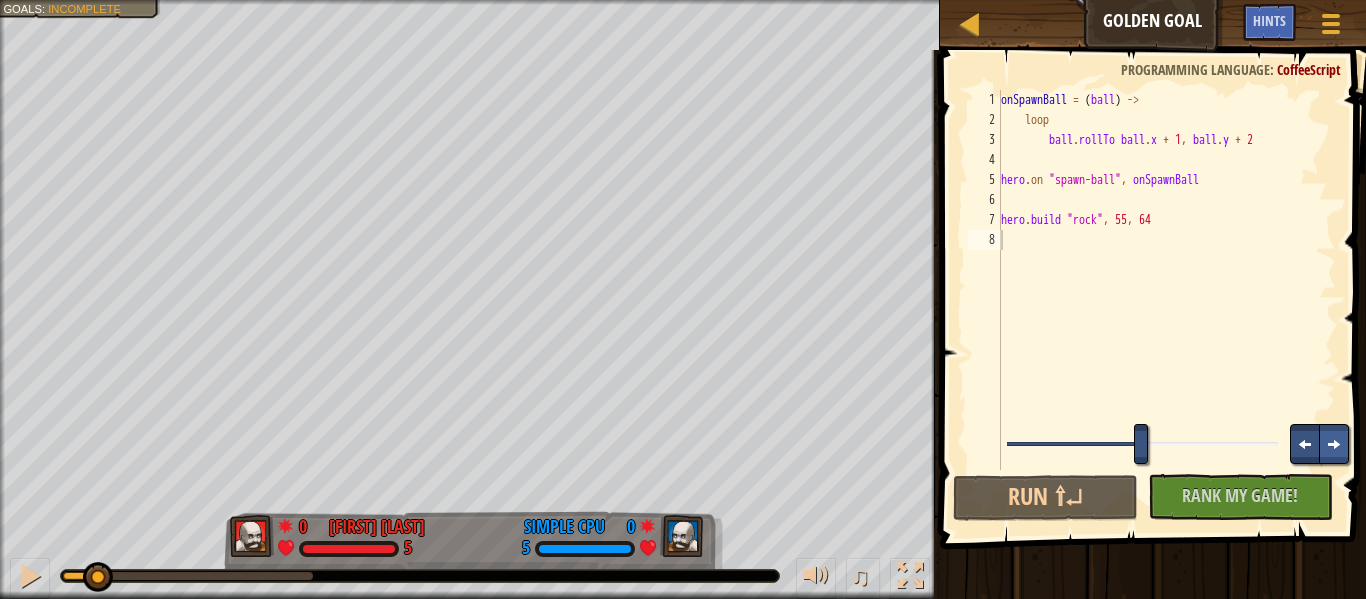 click at bounding box center (1334, 444) 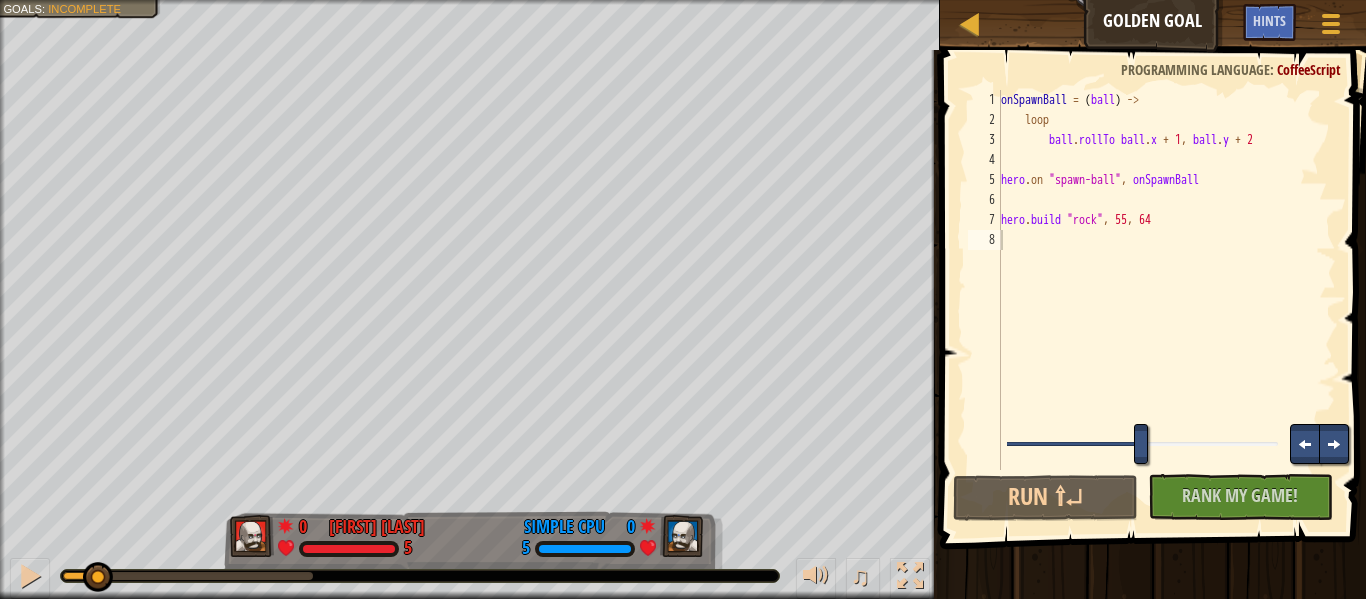 drag, startPoint x: 1137, startPoint y: 448, endPoint x: 1107, endPoint y: 449, distance: 30.016663 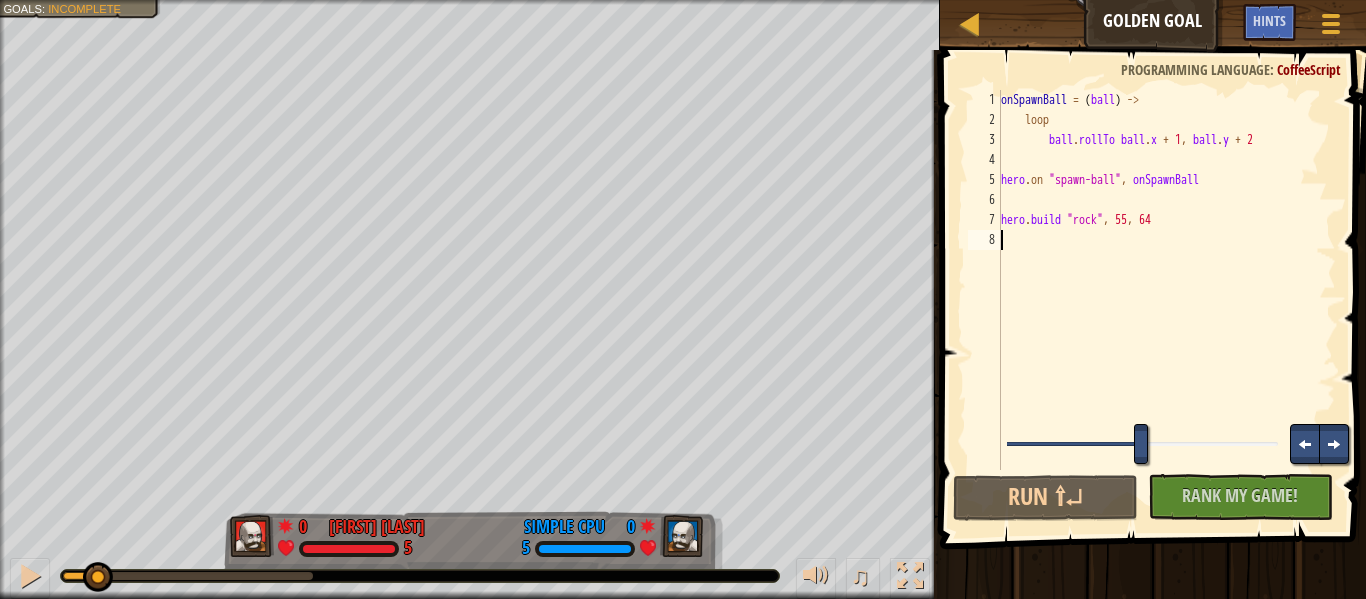 click at bounding box center [1143, 446] 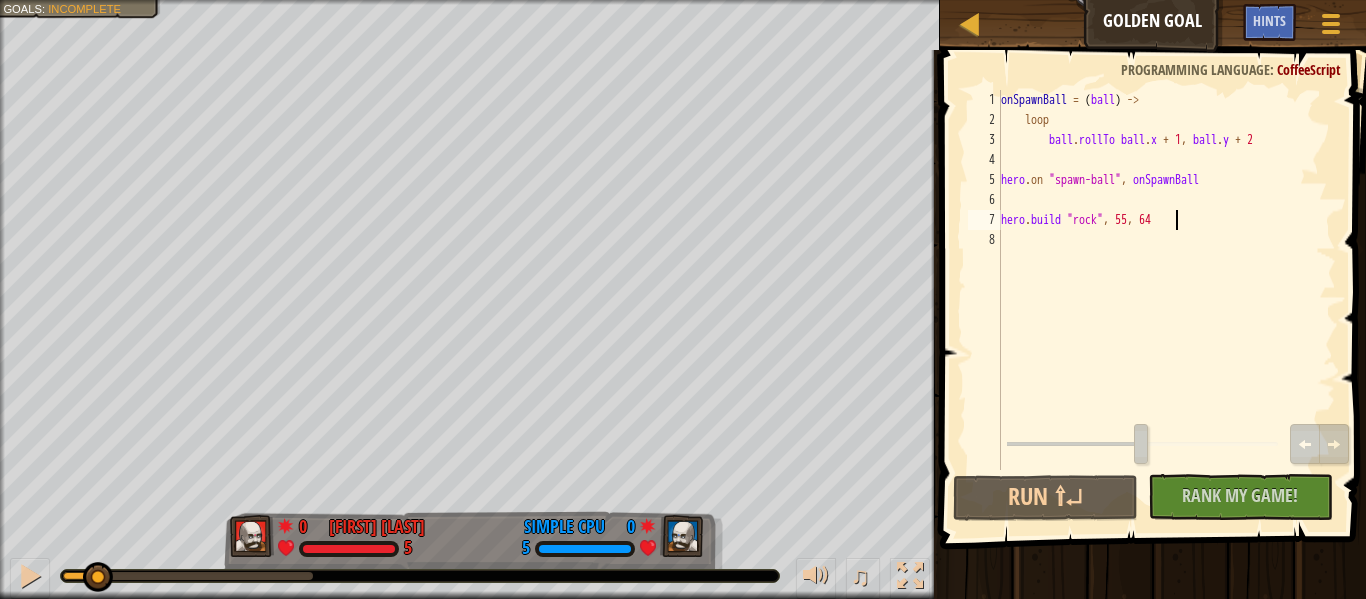 click on "onSpawnBall   =   ( ball )   ->      loop          ball . rollTo   ball . x   +   1 ,   ball . y   +   2 hero . on   " spawn-ball " ,   onSpawnBall hero . build   " rock " ,   55 ,   64" at bounding box center (1166, 300) 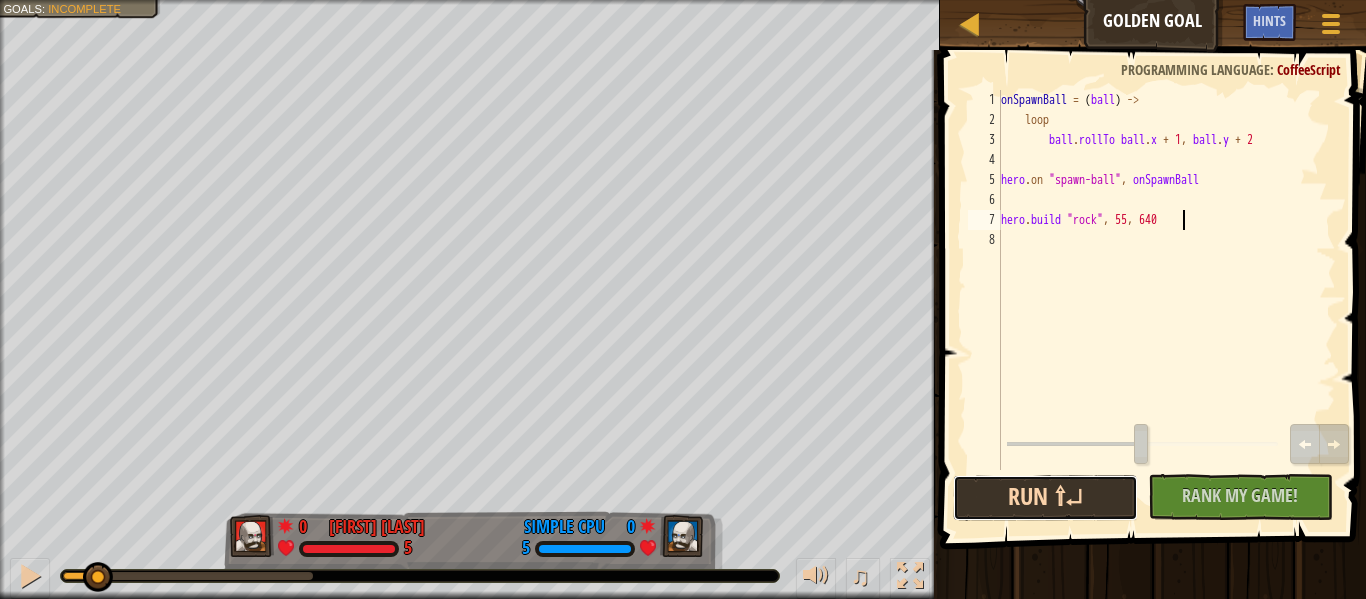 click on "Run ⇧↵" at bounding box center (1045, 498) 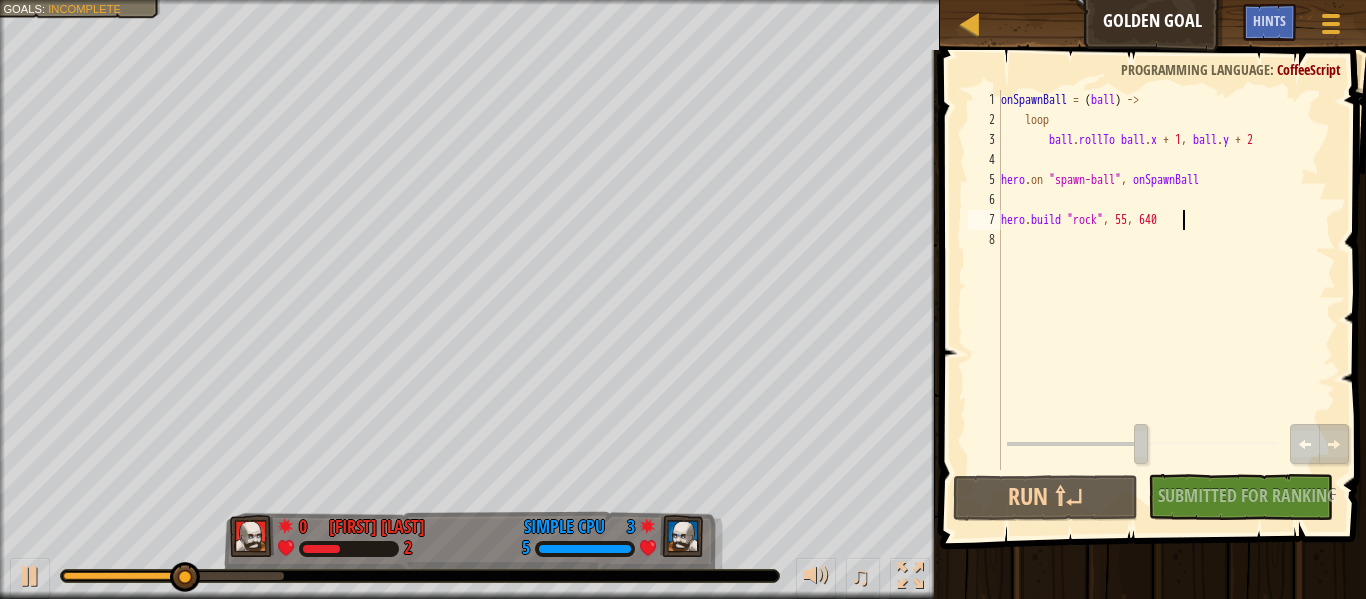 click on "onSpawnBall   =   ( ball )   ->      loop          ball . rollTo   ball . x   +   1 ,   ball . y   +   2 hero . on   " spawn-ball " ,   onSpawnBall hero . build   " rock " ,   55 ,   640" at bounding box center (1166, 300) 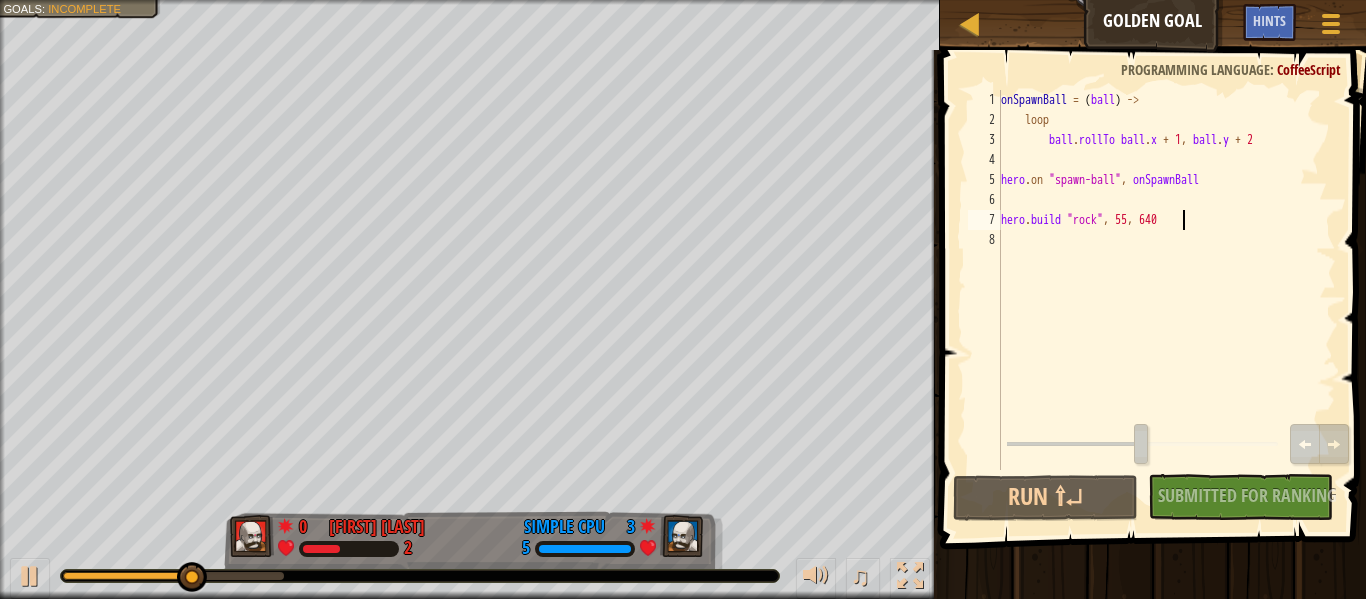 scroll, scrollTop: 9, scrollLeft: 24, axis: both 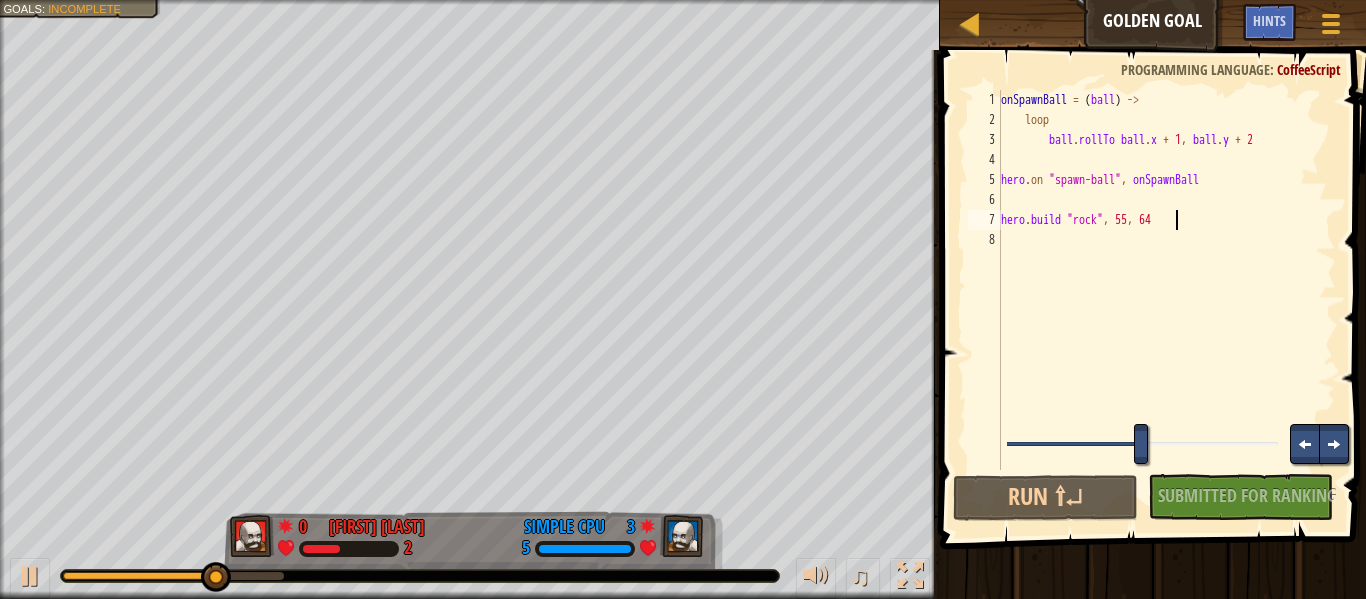 click at bounding box center [1143, 446] 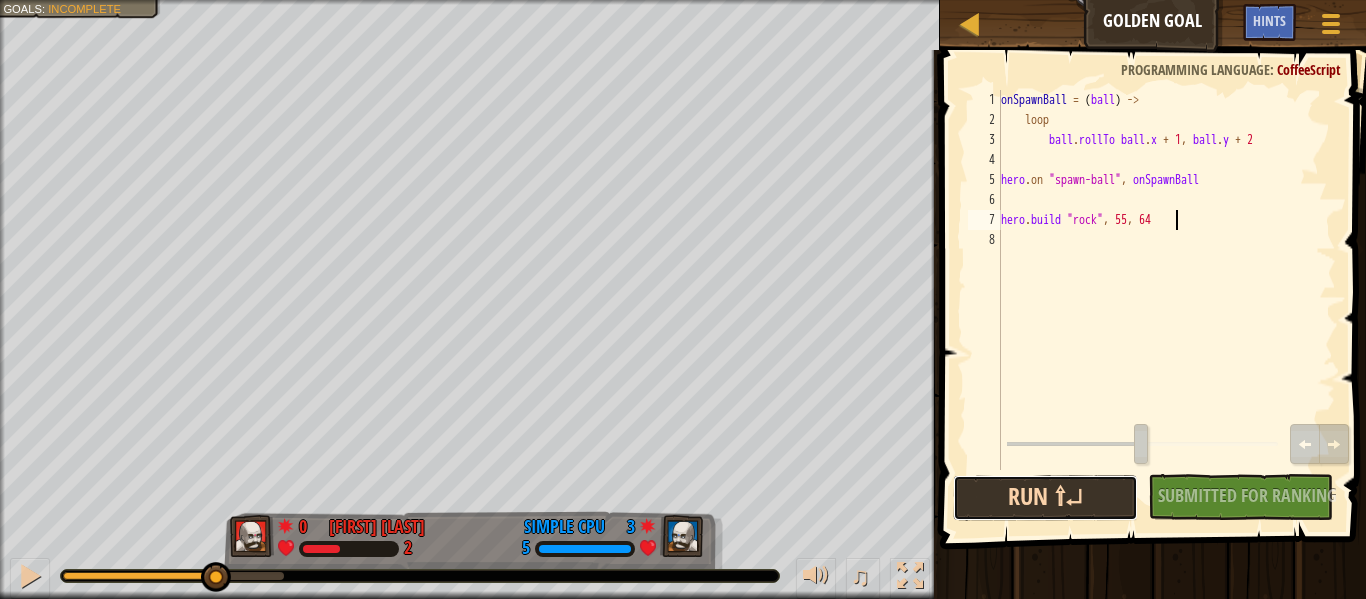 click on "Run ⇧↵" at bounding box center [1045, 498] 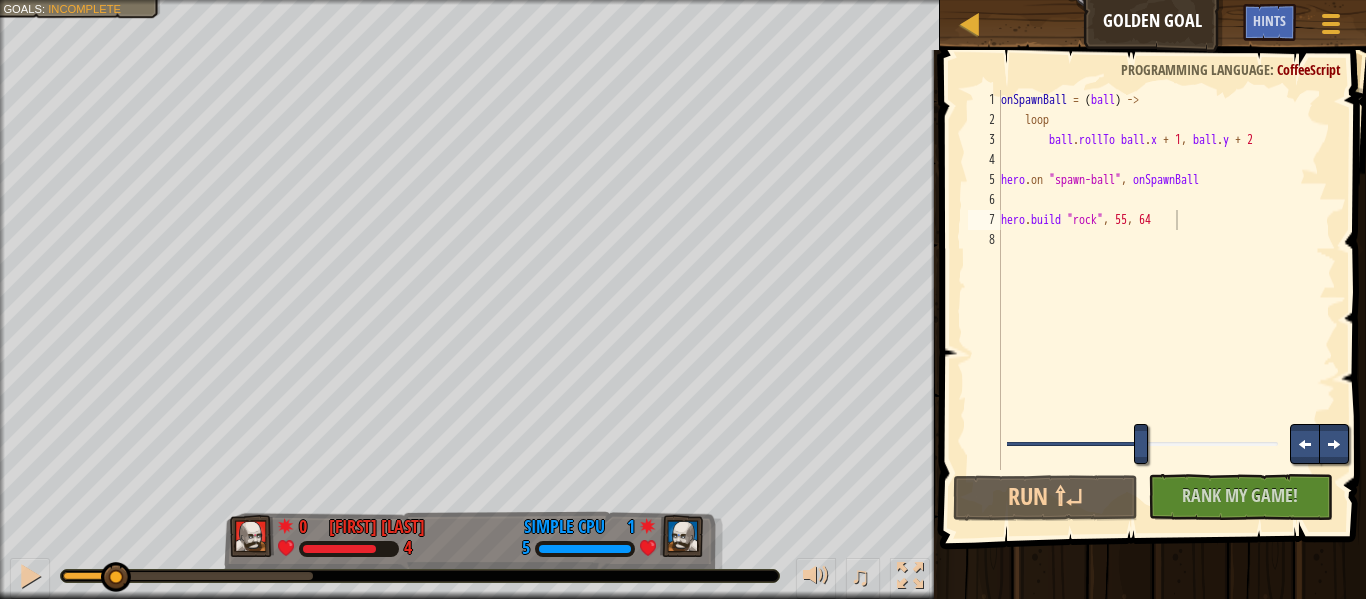 click at bounding box center [1143, 446] 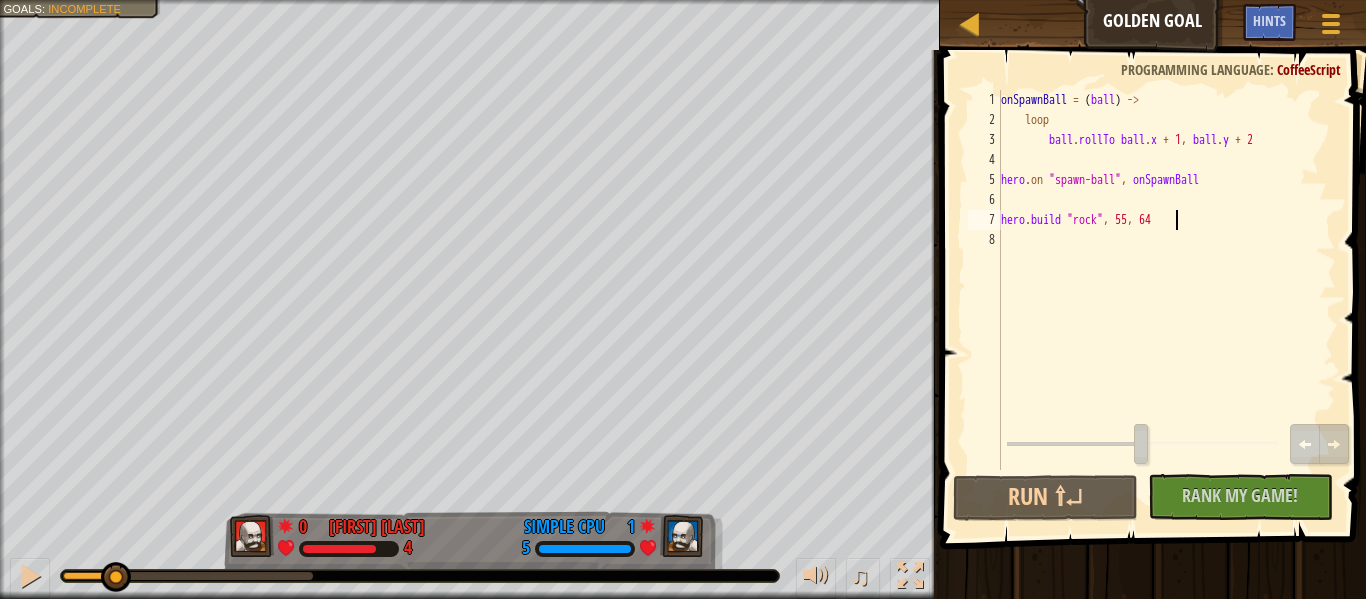 click on "onSpawnBall   =   ( ball )   ->      loop          ball . rollTo   ball . x   +   1 ,   ball . y   +   2 hero . on   " spawn-ball " ,   onSpawnBall hero . build   " rock " ,   55 ,   64" at bounding box center [1166, 300] 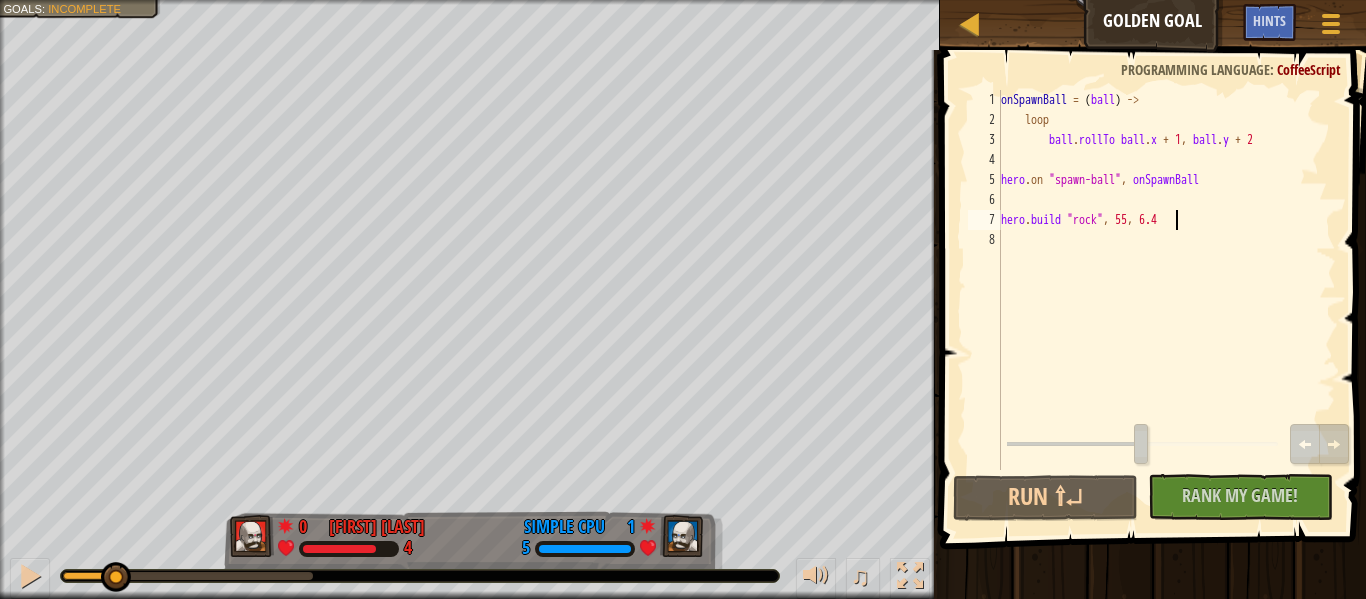 scroll, scrollTop: 9, scrollLeft: 25, axis: both 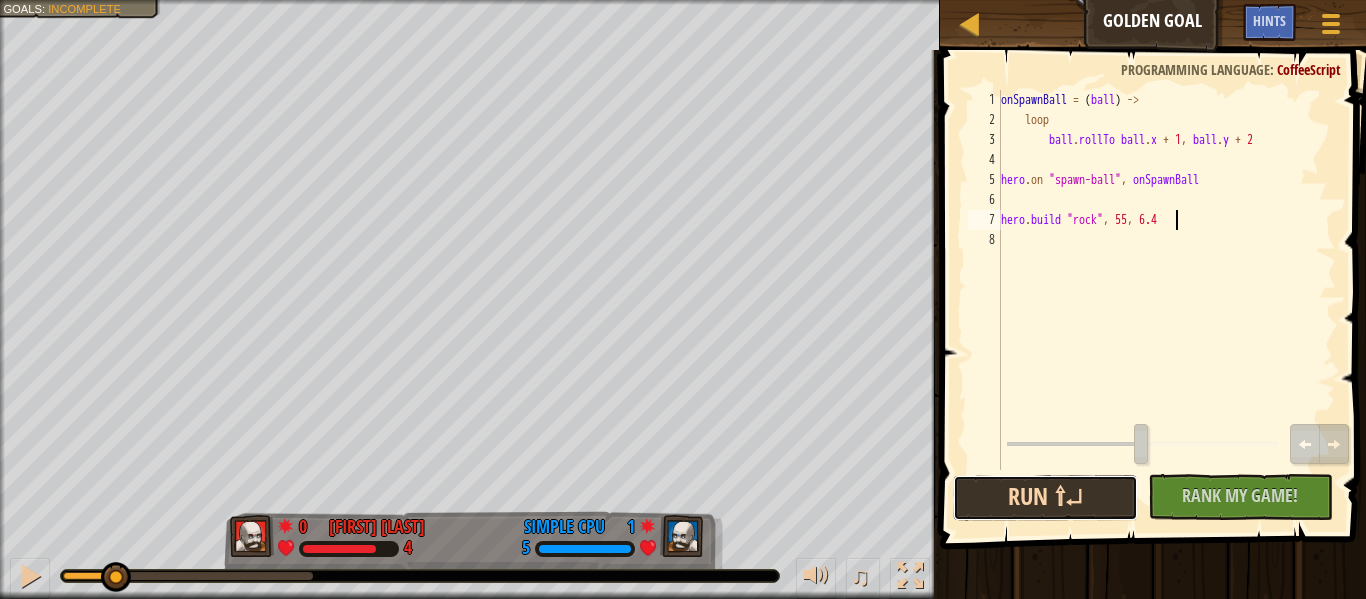 click on "Run ⇧↵" at bounding box center [1045, 498] 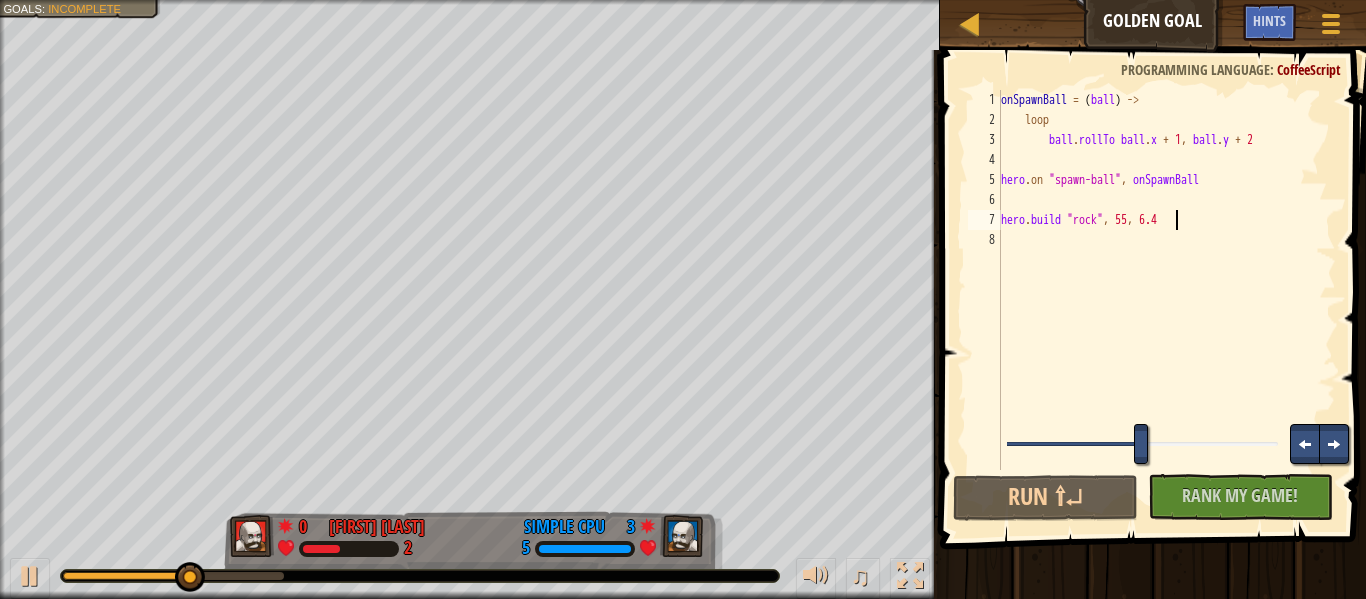 click at bounding box center [1143, 446] 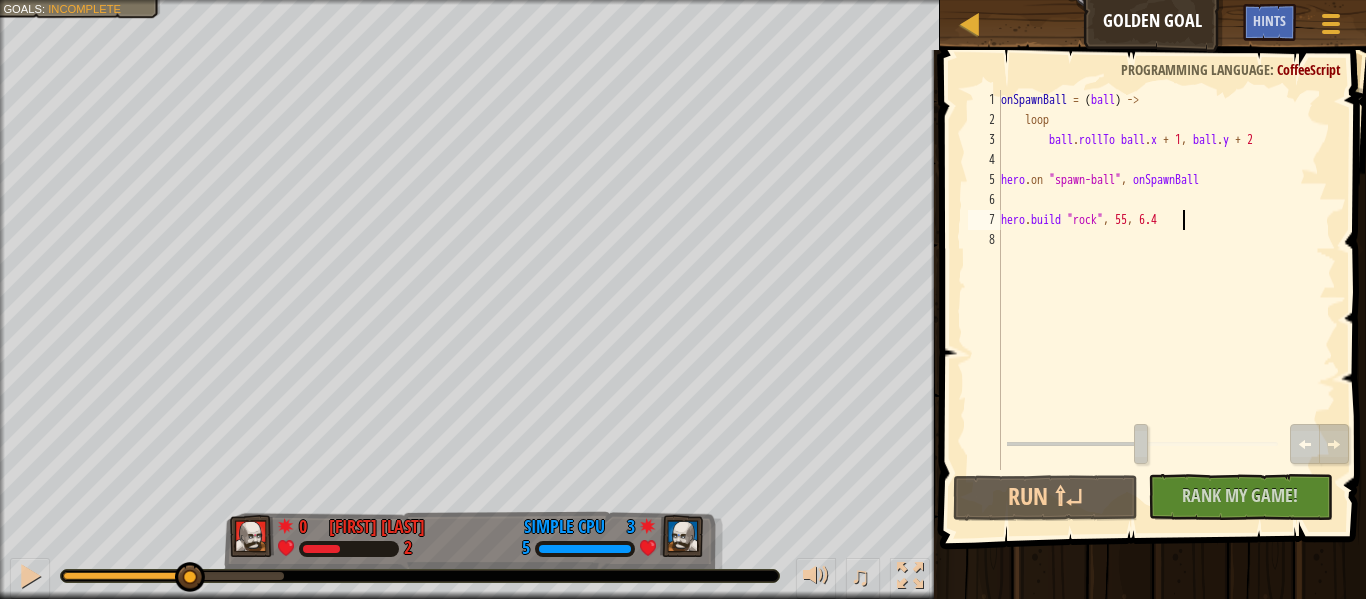click on "onSpawnBall   =   ( ball )   ->      loop          ball . rollTo   ball . x   +   1 ,   ball . y   +   2 hero . on   " spawn-ball " ,   onSpawnBall hero . build   " rock " ,   55 ,   6.4" at bounding box center [1166, 300] 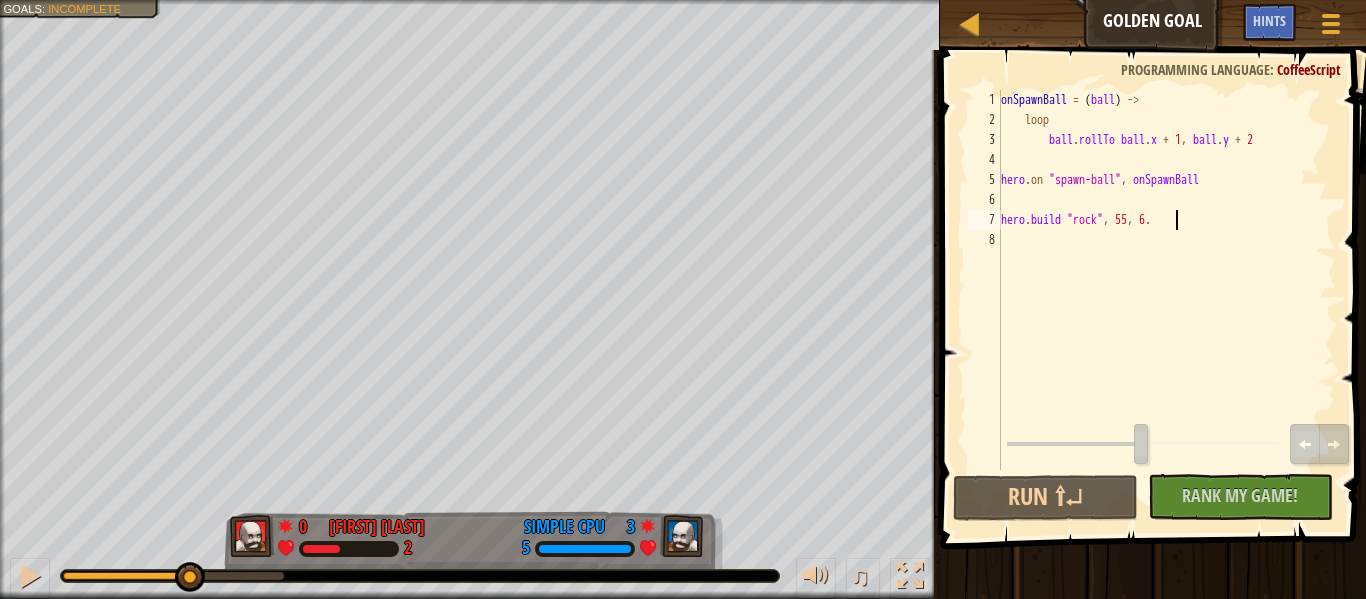 type on "hero.build "rock", [NUMBER], [NUMBER]" 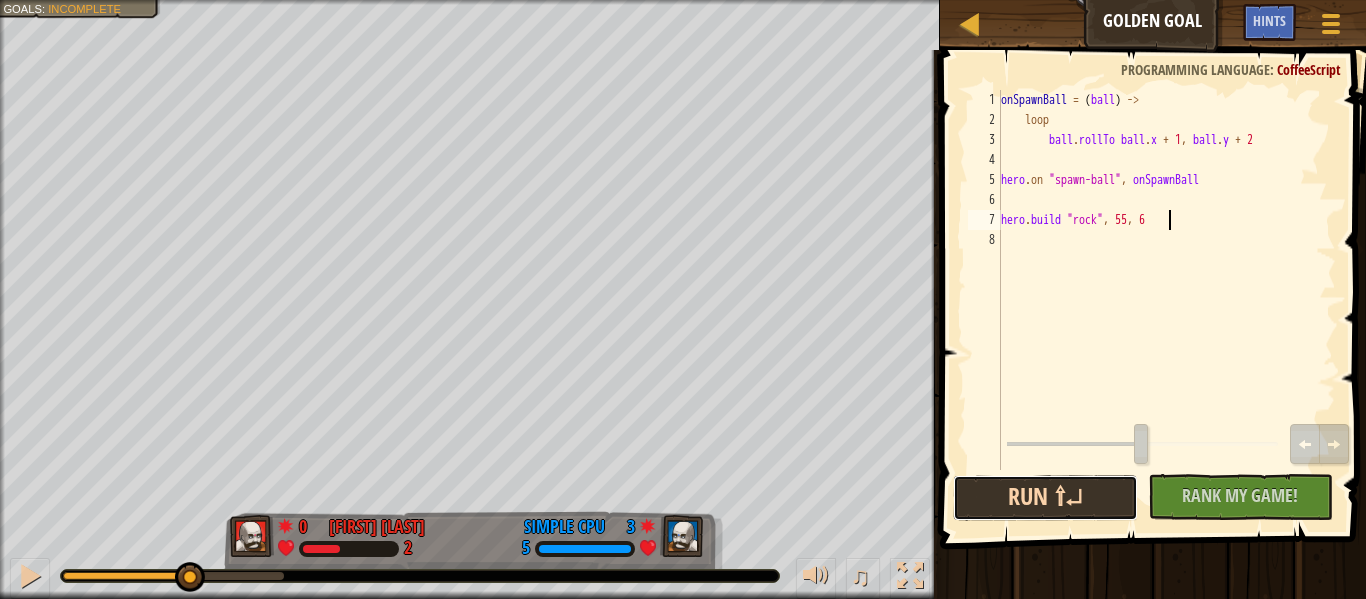 click on "Run ⇧↵" at bounding box center [1045, 498] 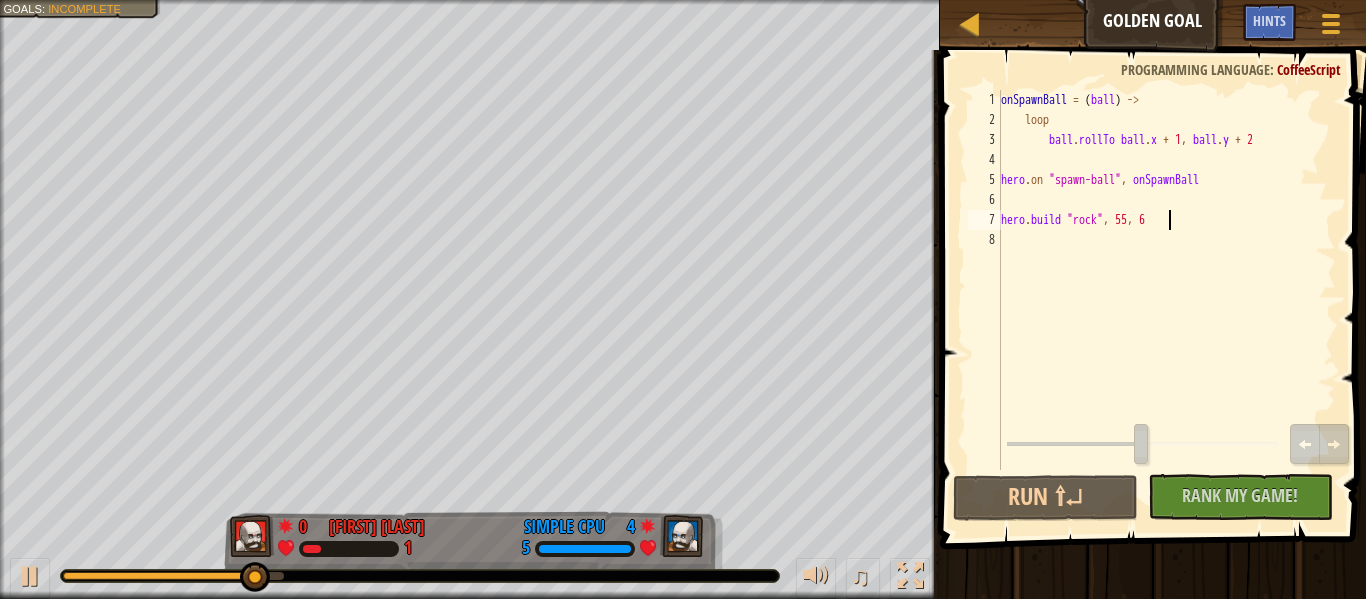 click on "onSpawnBall   =   ( ball )   ->      loop          ball . rollTo   ball . x   +   1 ,   ball . y   +   2 hero . on   " spawn-ball " ,   onSpawnBall hero . build   " rock " ,   55 ,   6" at bounding box center [1166, 300] 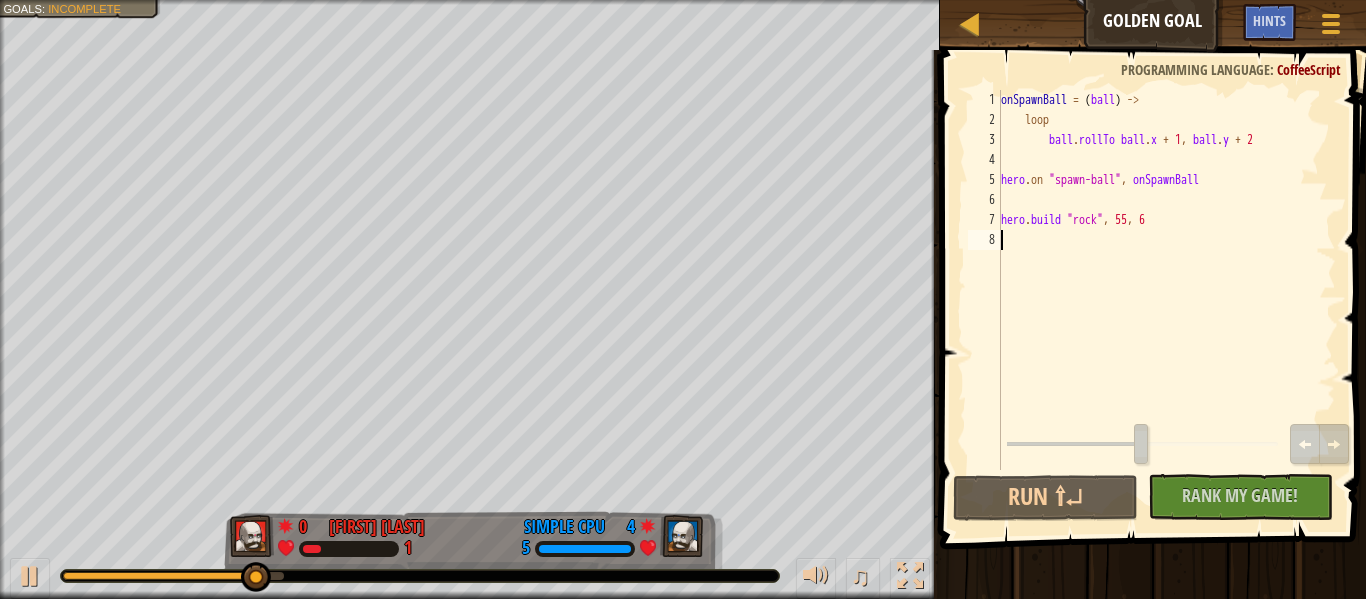 scroll, scrollTop: 9, scrollLeft: 0, axis: vertical 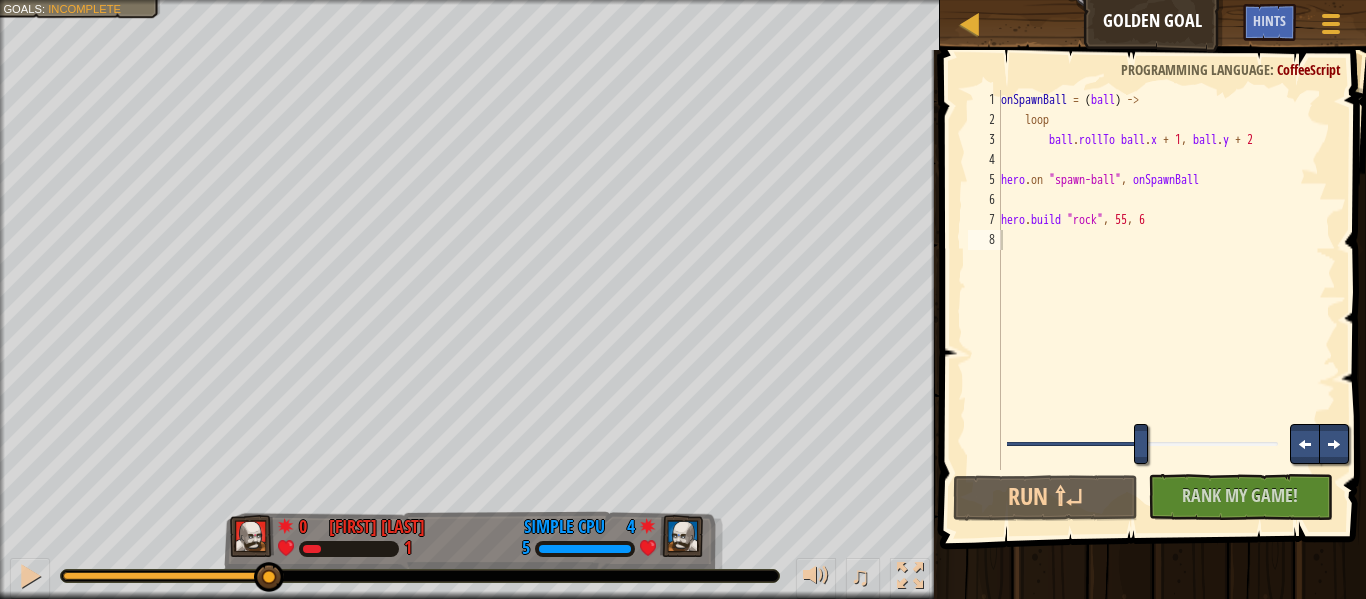 click at bounding box center [1143, 446] 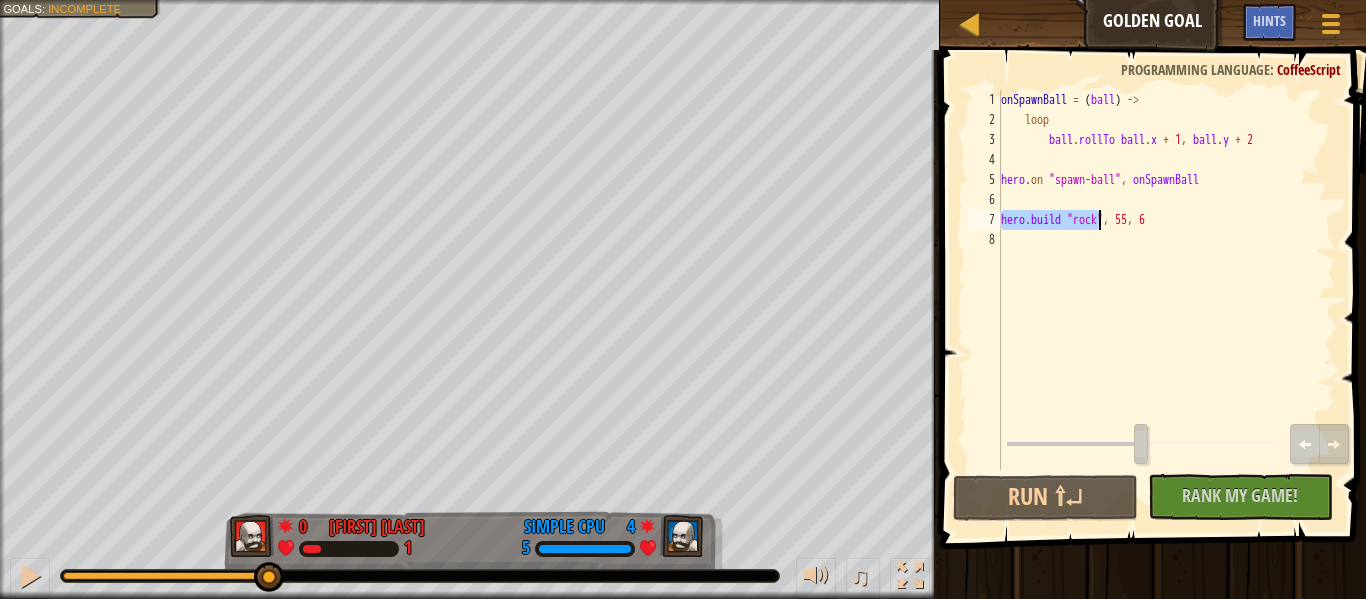drag, startPoint x: 1003, startPoint y: 218, endPoint x: 1115, endPoint y: 218, distance: 112 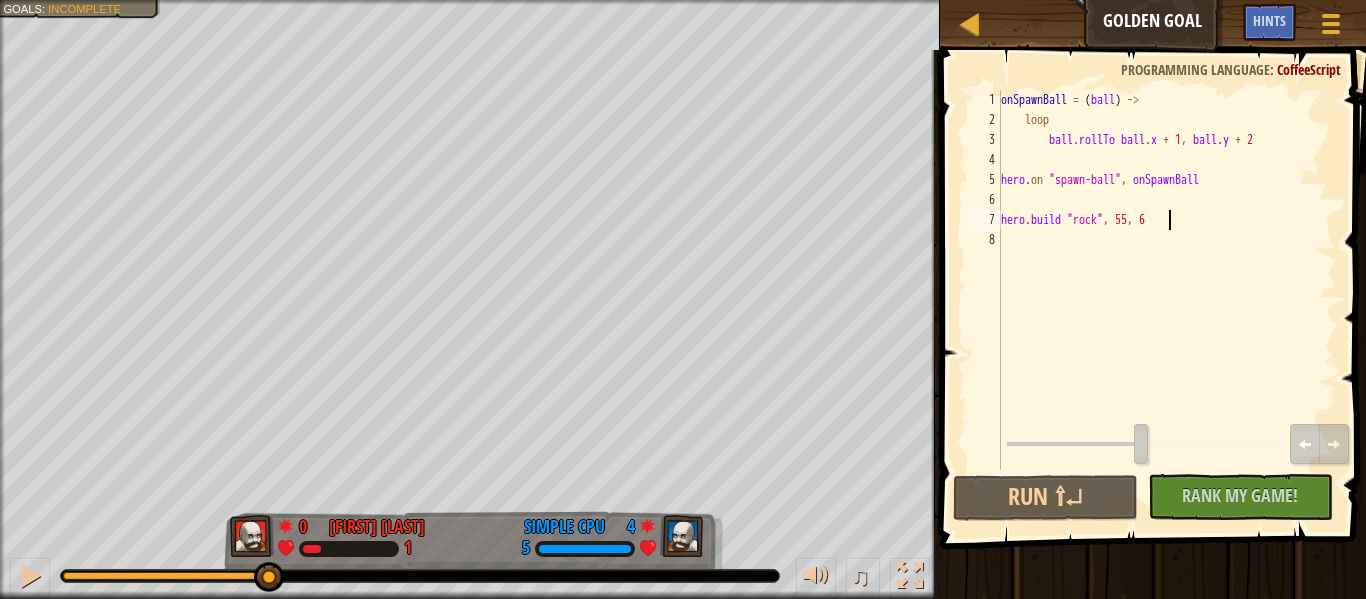 click on "onSpawnBall   =   ( ball )   ->      loop          ball . rollTo   ball . x   +   1 ,   ball . y   +   2 hero . on   " spawn-ball " ,   onSpawnBall hero . build   " rock " ,   55 ,   6" at bounding box center (1166, 300) 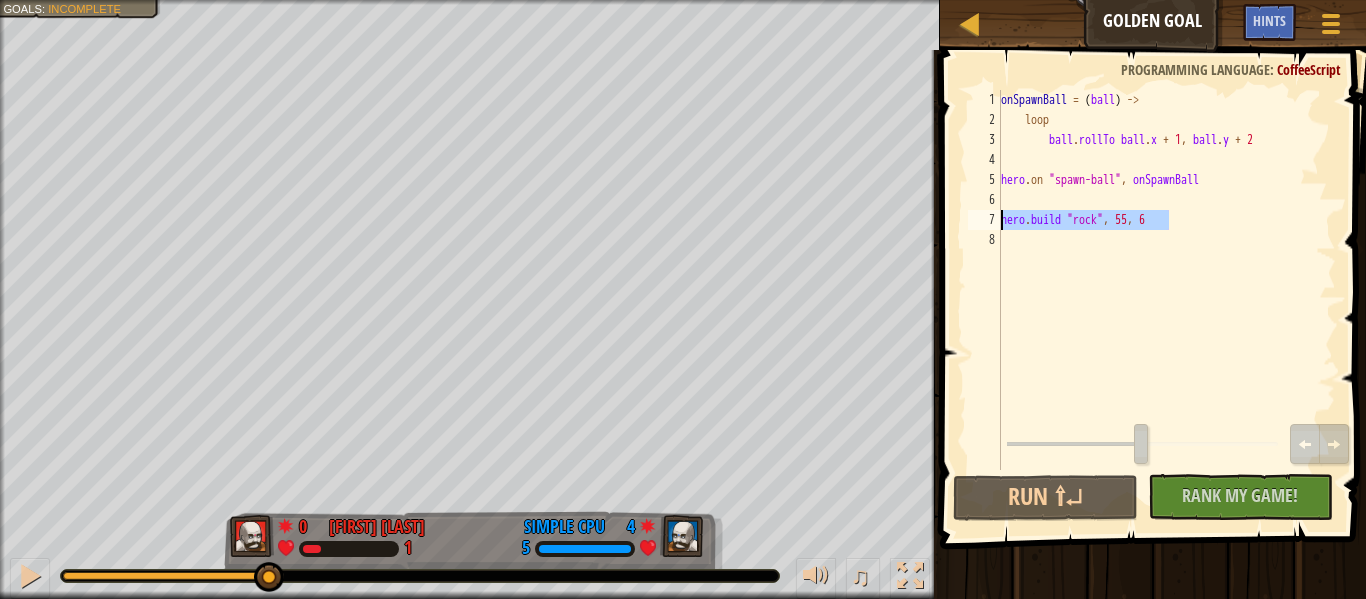 drag, startPoint x: 1170, startPoint y: 228, endPoint x: 1001, endPoint y: 222, distance: 169.10648 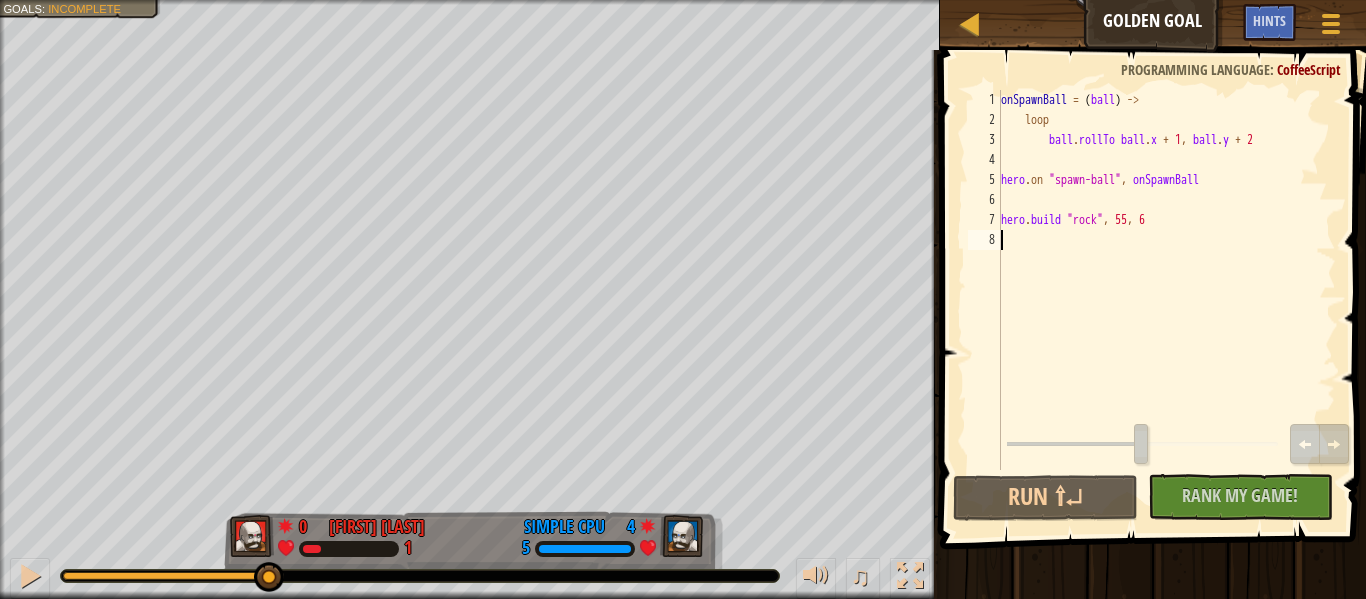 click on "onSpawnBall   =   ( ball )   ->      loop          ball . rollTo   ball . x   +   1 ,   ball . y   +   2 hero . on   " spawn-ball " ,   onSpawnBall hero . build   " rock " ,   55 ,   6" at bounding box center (1166, 300) 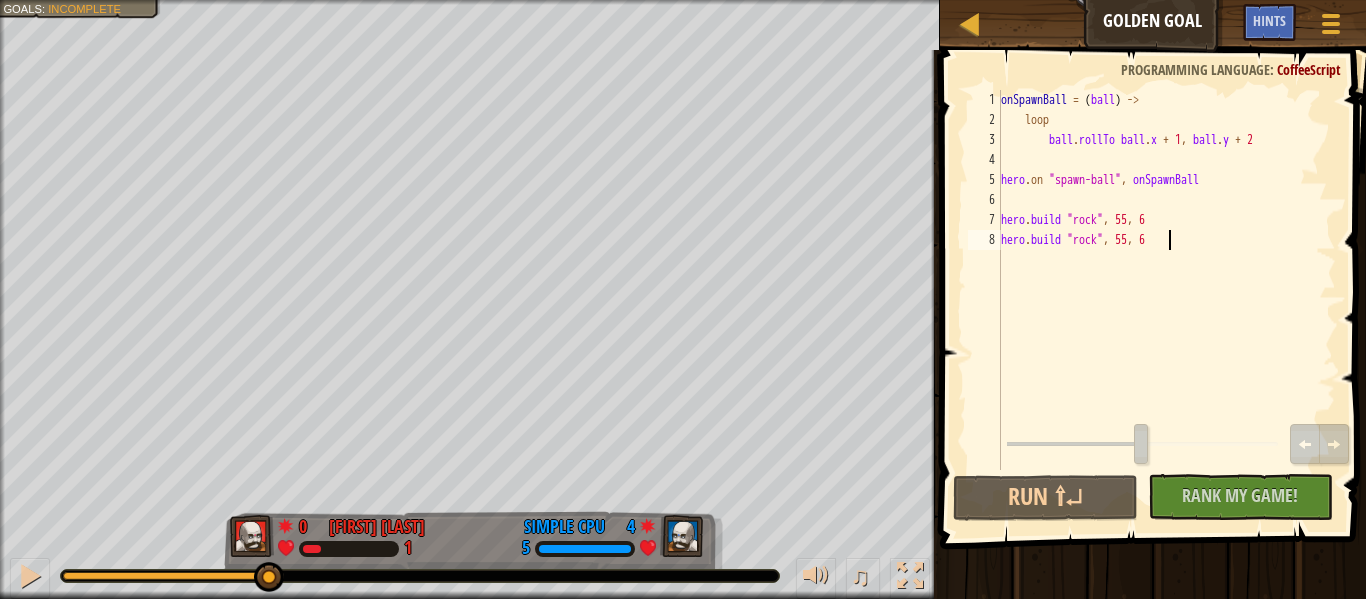 type on "hero.build "rock", [NUMBER], [NUMBER]" 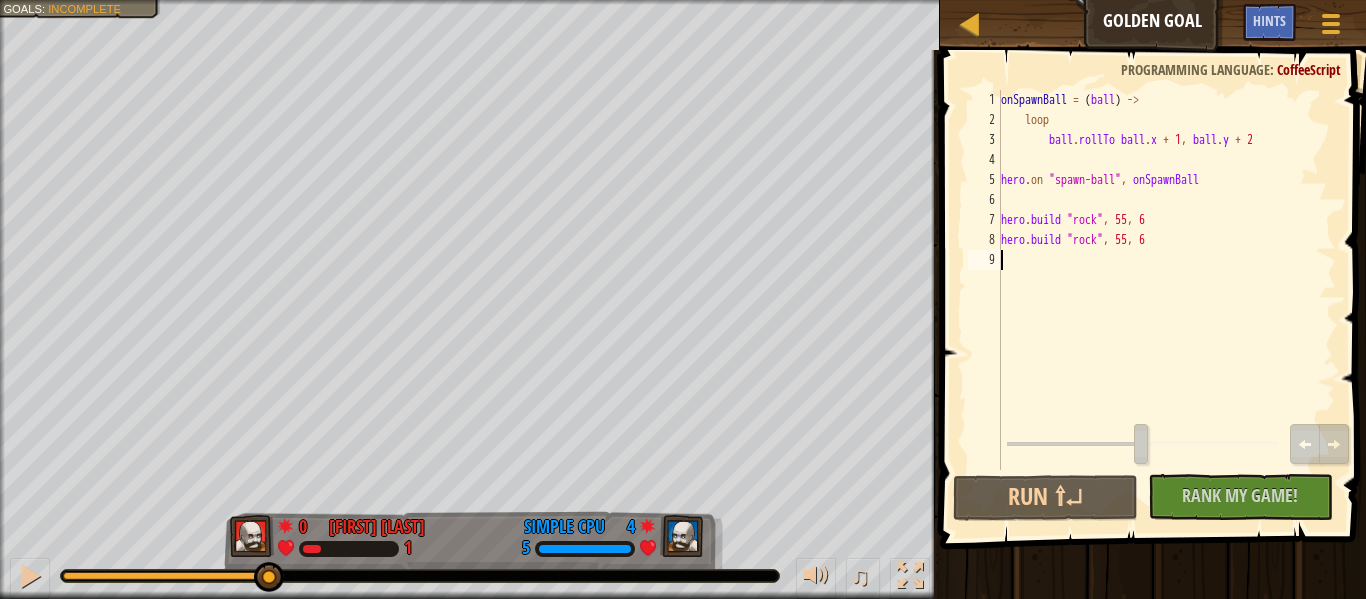 paste on "hero.build "rock", [NUMBER], [NUMBER]" 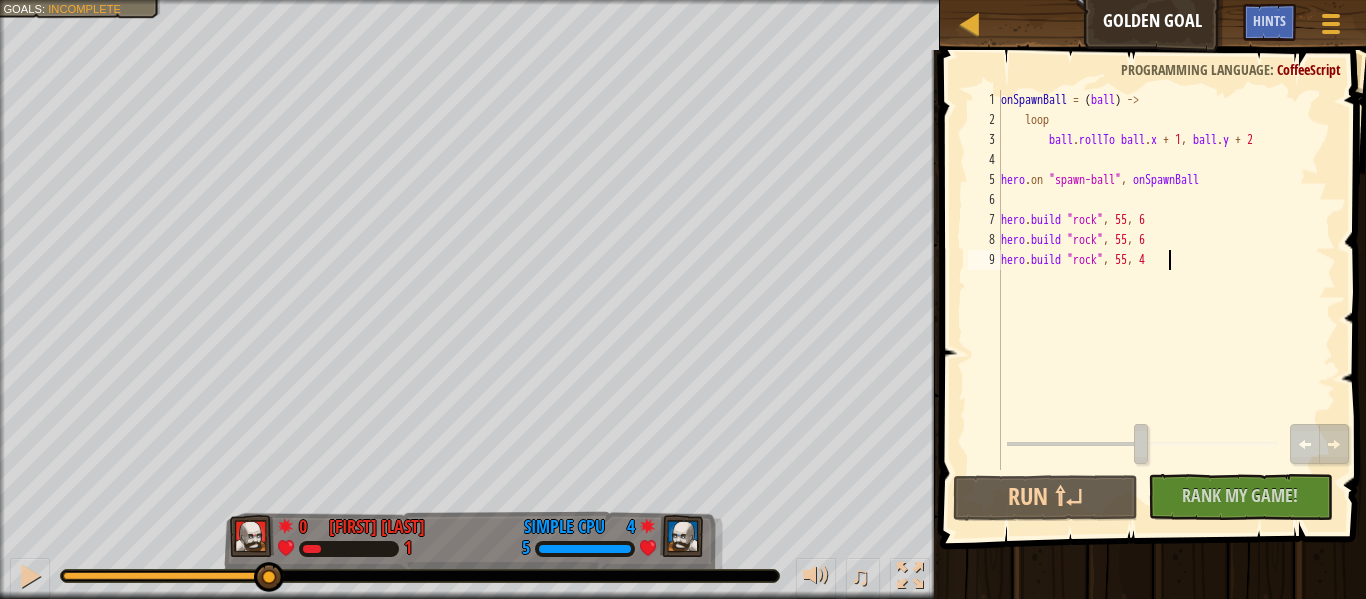 scroll, scrollTop: 9, scrollLeft: 23, axis: both 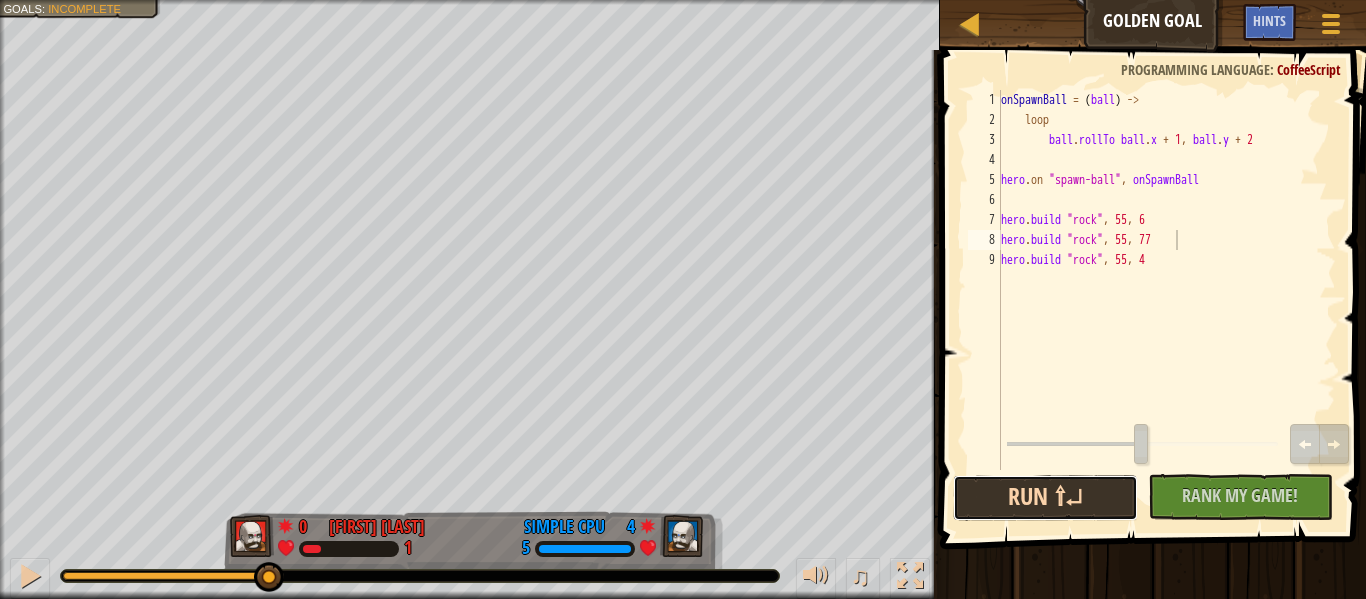 click on "Run ⇧↵" at bounding box center (1045, 498) 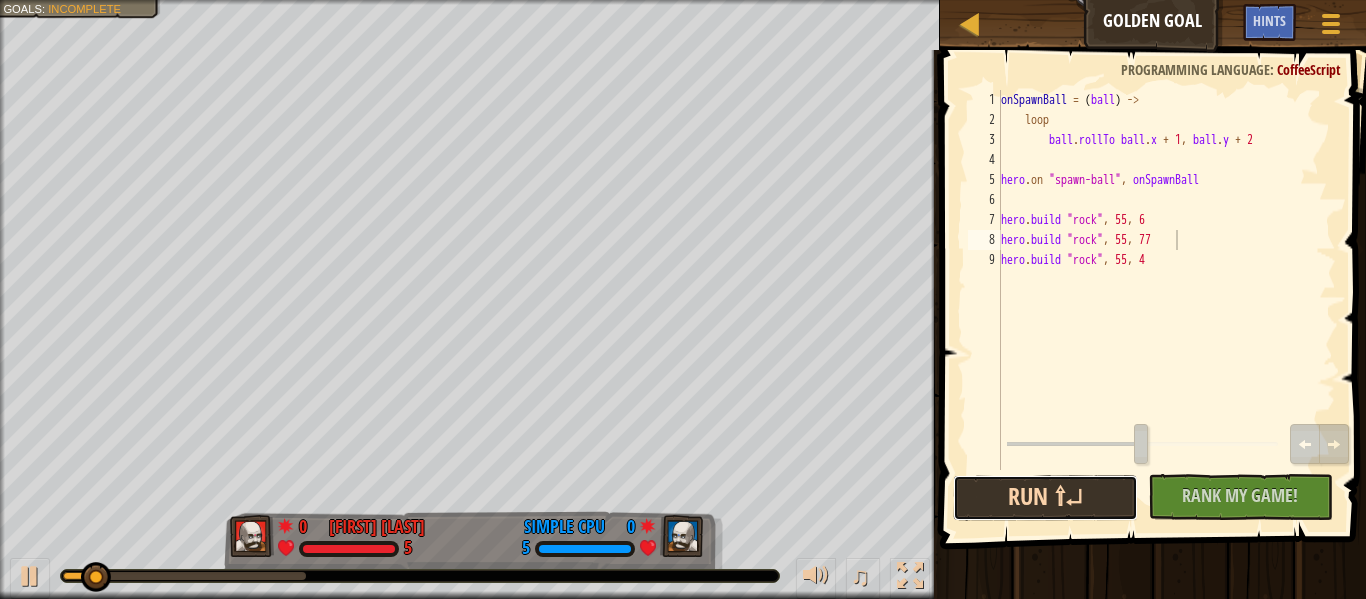 click on "Run ⇧↵" at bounding box center (1045, 498) 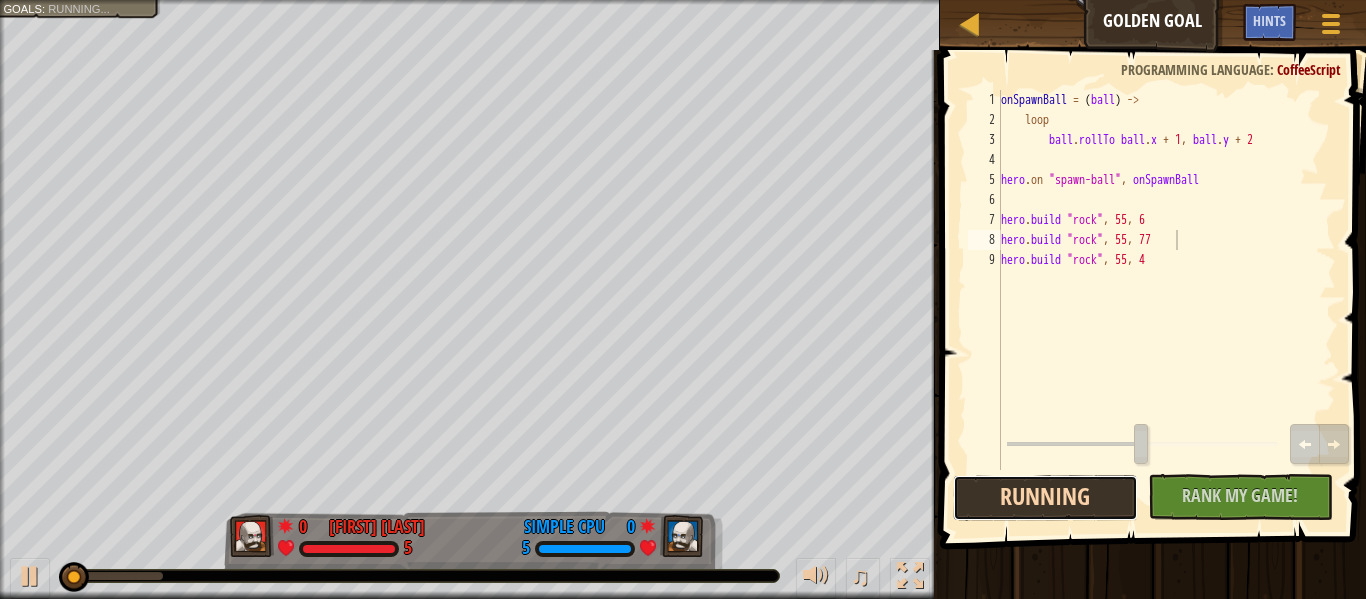 click on "Running" at bounding box center (1045, 498) 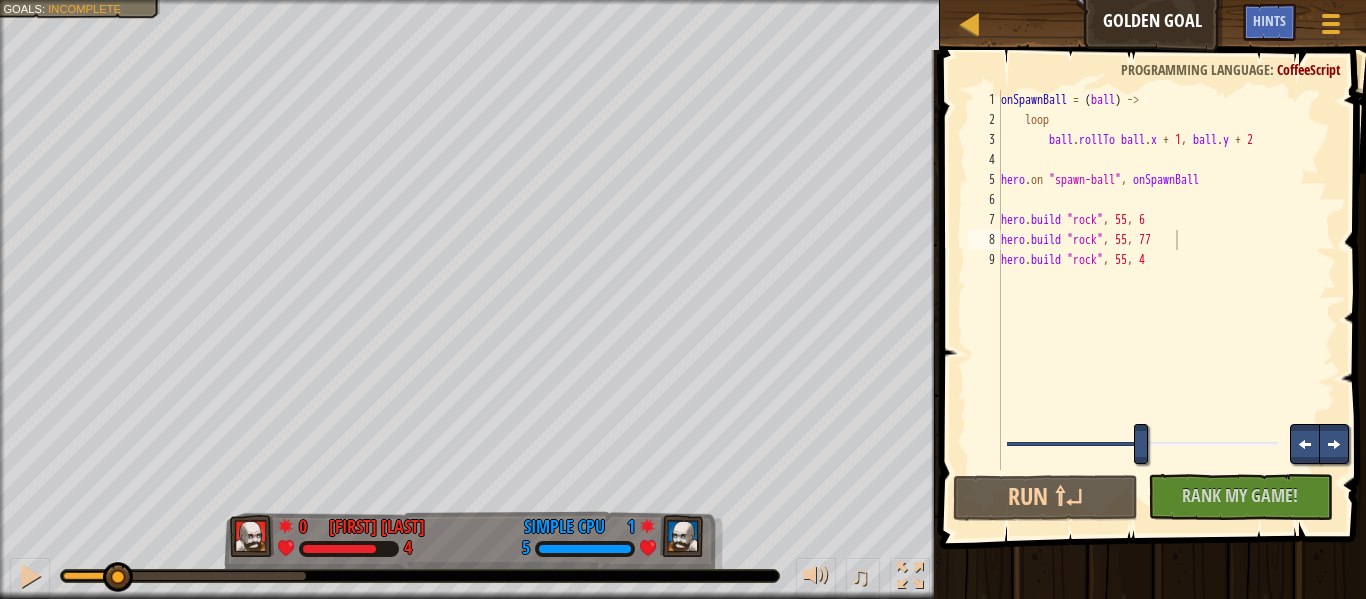 click at bounding box center [1143, 446] 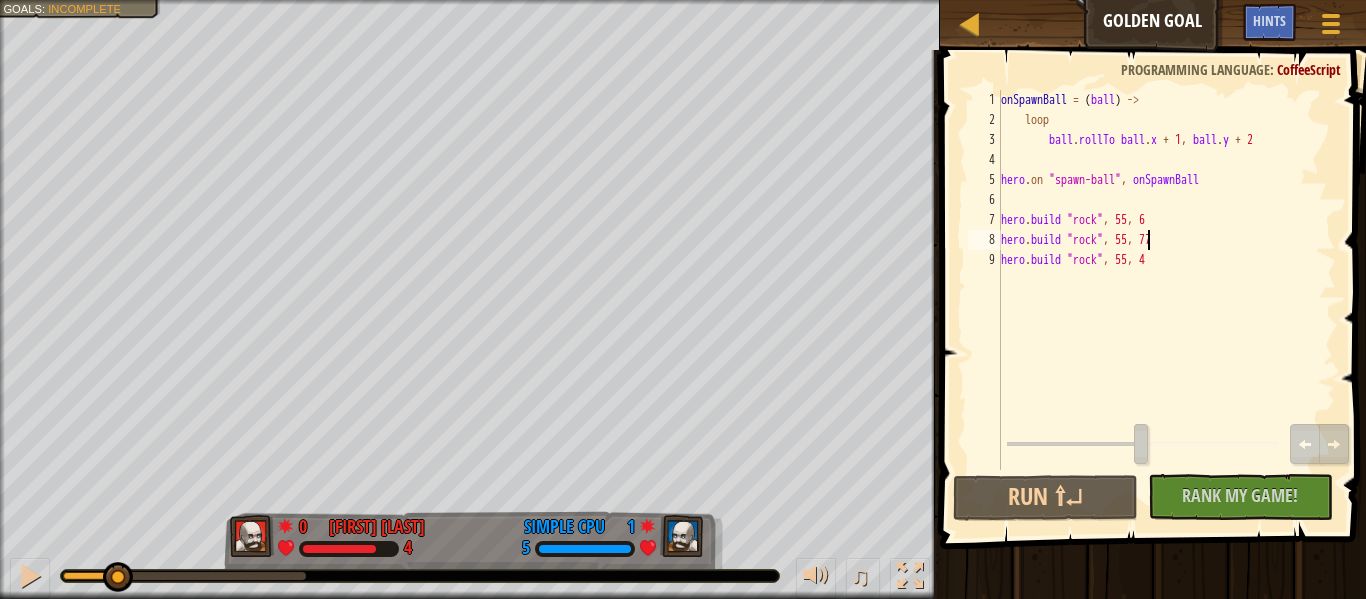 click on "onSpawnBall   =   ( ball )   ->      loop          ball . rollTo   ball . x   +   1 ,   ball . y   +   2 hero . on   " spawn-ball " ,   onSpawnBall hero . build   " rock " ,   55 ,   6 hero . build   " rock " ,   55 ,   77 hero . build   " rock " ,   55 ,   4" at bounding box center (1166, 300) 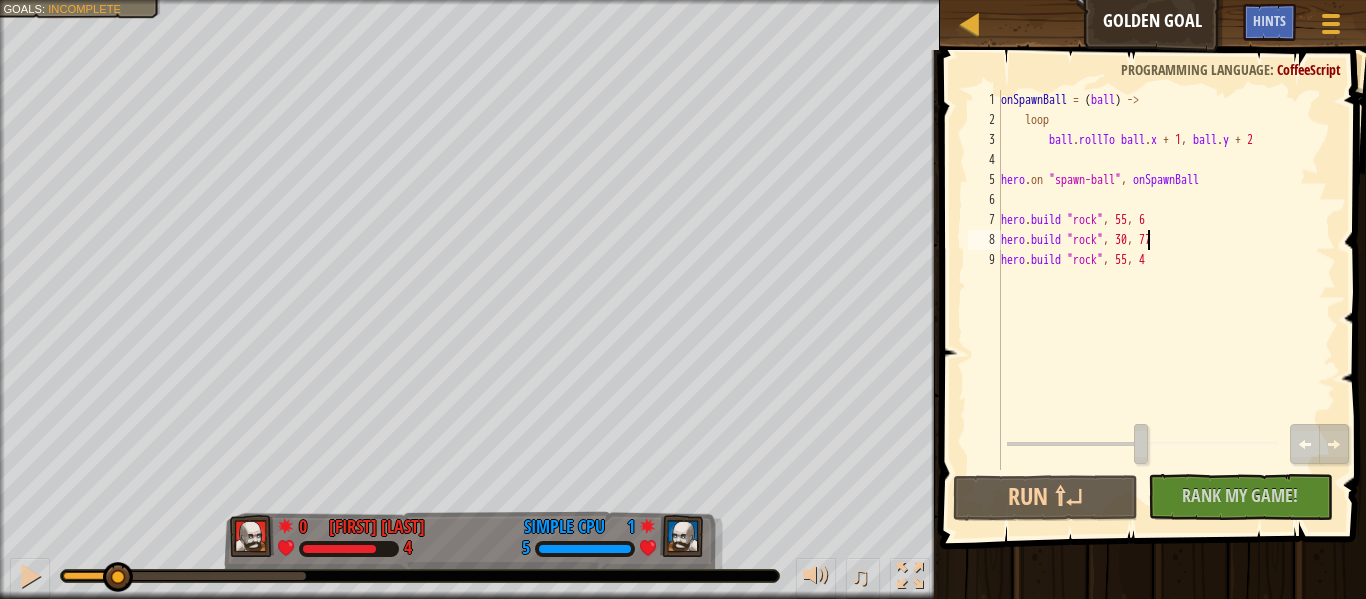 scroll, scrollTop: 9, scrollLeft: 21, axis: both 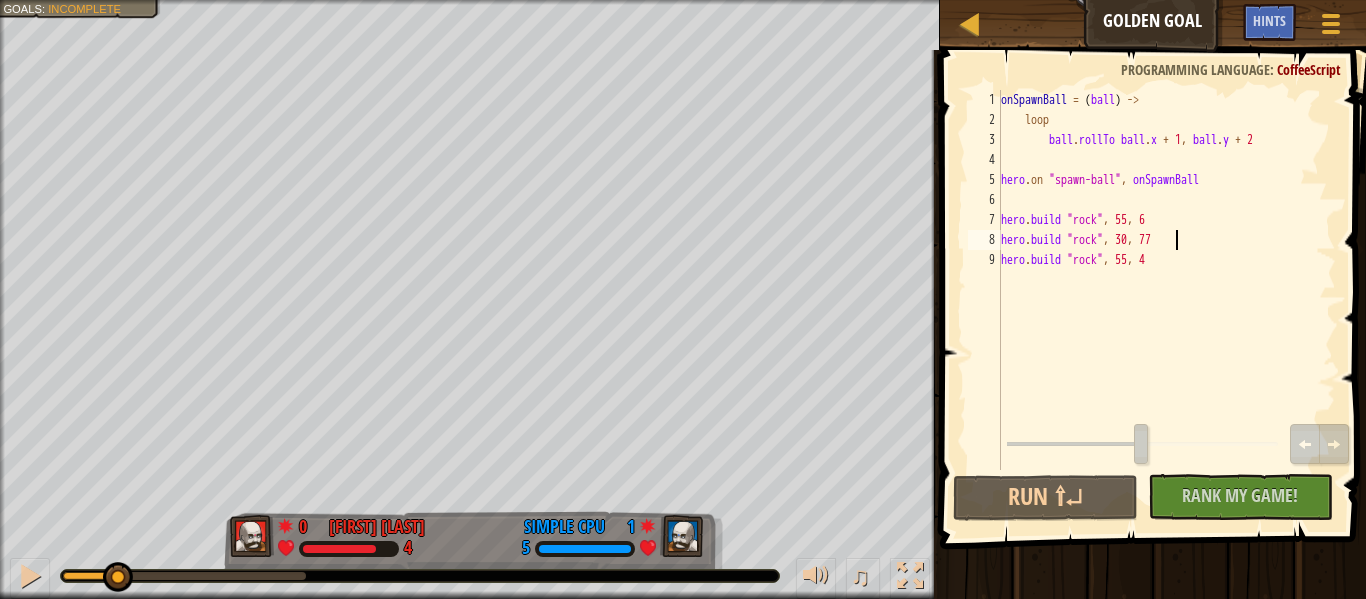 click on "onSpawnBall   =   ( ball )   ->      loop          ball . rollTo   ball . x   +   1 ,   ball . y   +   2 hero . on   " spawn-ball " ,   onSpawnBall hero . build   " rock " ,   55 ,   6 hero . build   " rock " ,   30 ,   77 hero . build   " rock " ,   55 ,   4" at bounding box center (1166, 300) 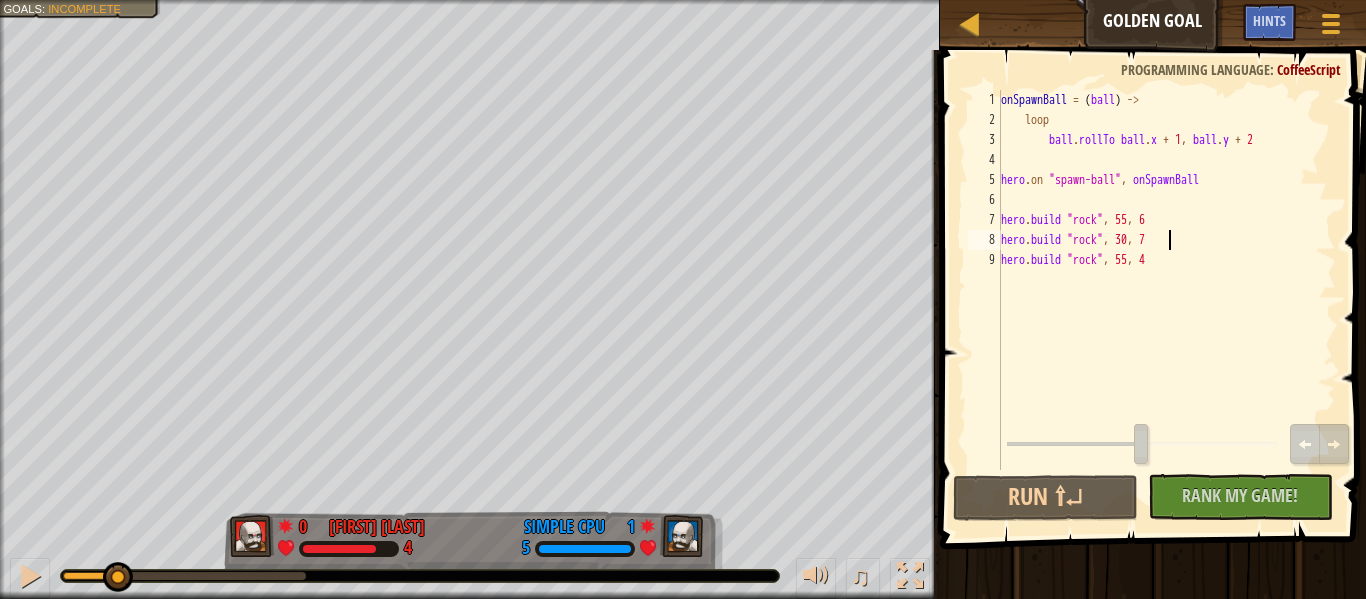 scroll, scrollTop: 9, scrollLeft: 24, axis: both 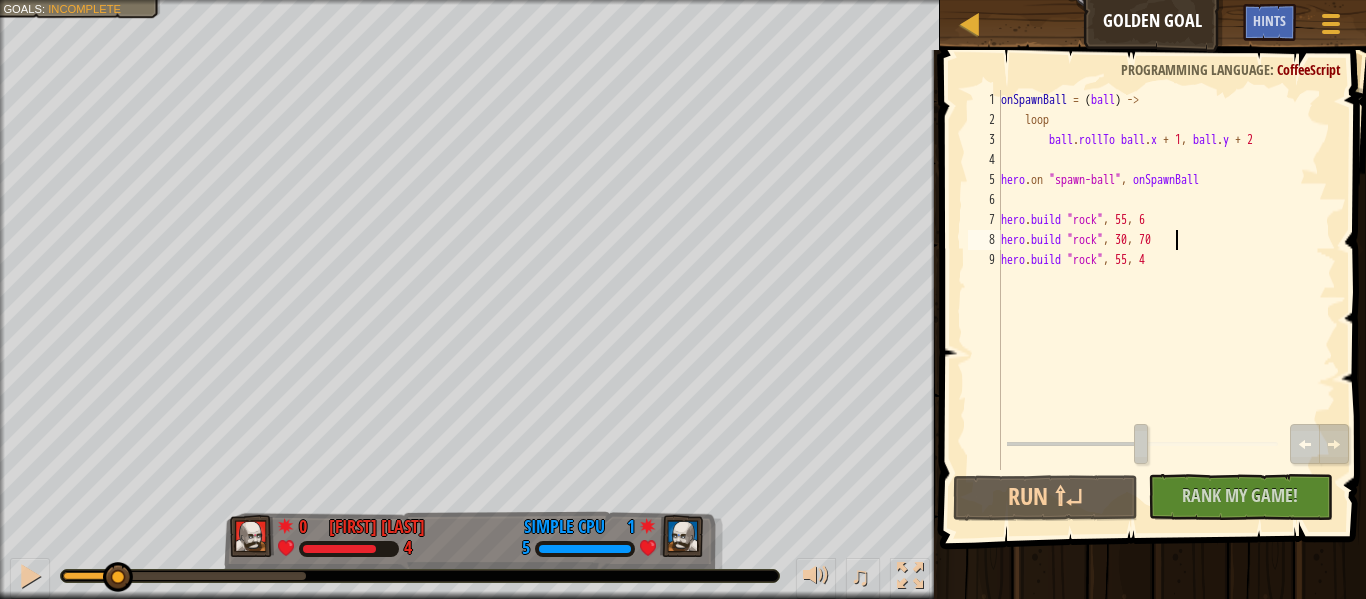 click on "onSpawnBall   =   ( ball )   ->      loop          ball . rollTo   ball . x   +   1 ,   ball . y   +   2 hero . on   " spawn-ball " ,   onSpawnBall hero . build   " rock " ,   55 ,   6 hero . build   " rock " ,   30 ,   70 hero . build   " rock " ,   55 ,   4" at bounding box center (1166, 300) 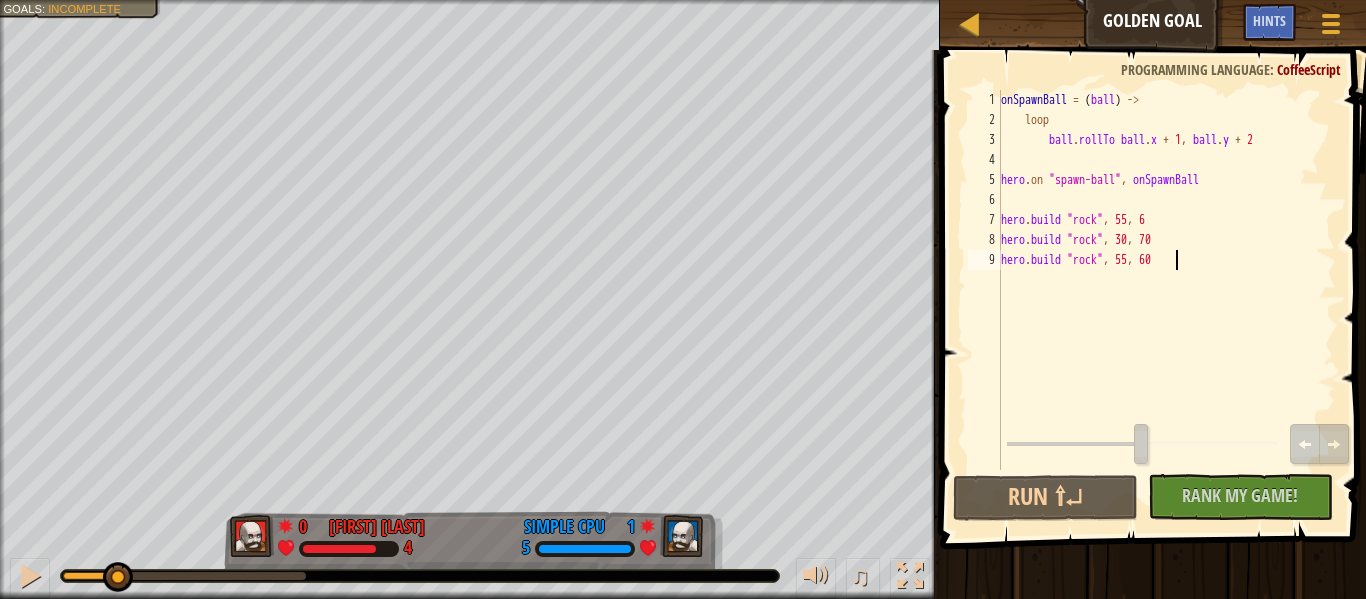scroll, scrollTop: 9, scrollLeft: 24, axis: both 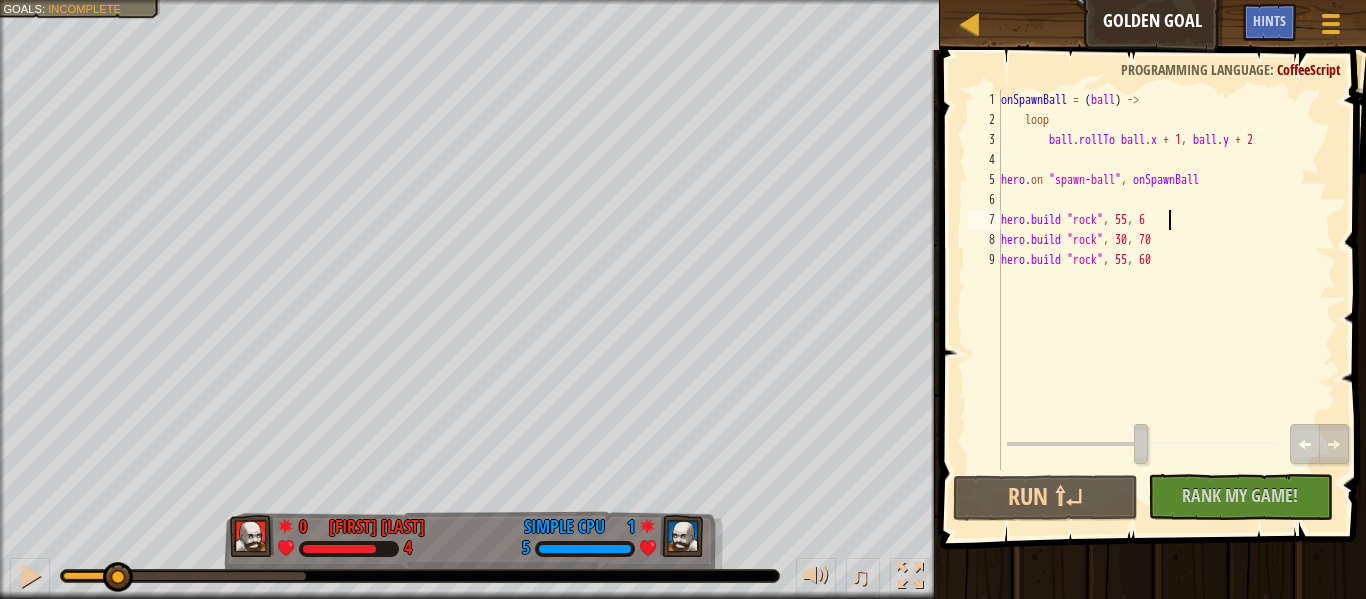 click on "onSpawnBall   =   ( ball )   ->      loop          ball . rollTo   ball . x   +   1 ,   ball . y   +   2 hero . on   " spawn-ball " ,   onSpawnBall hero . build   " rock " ,   55 ,   6 hero . build   " rock " ,   30 ,   70 hero . build   " rock " ,   55 ,   60" at bounding box center [1166, 300] 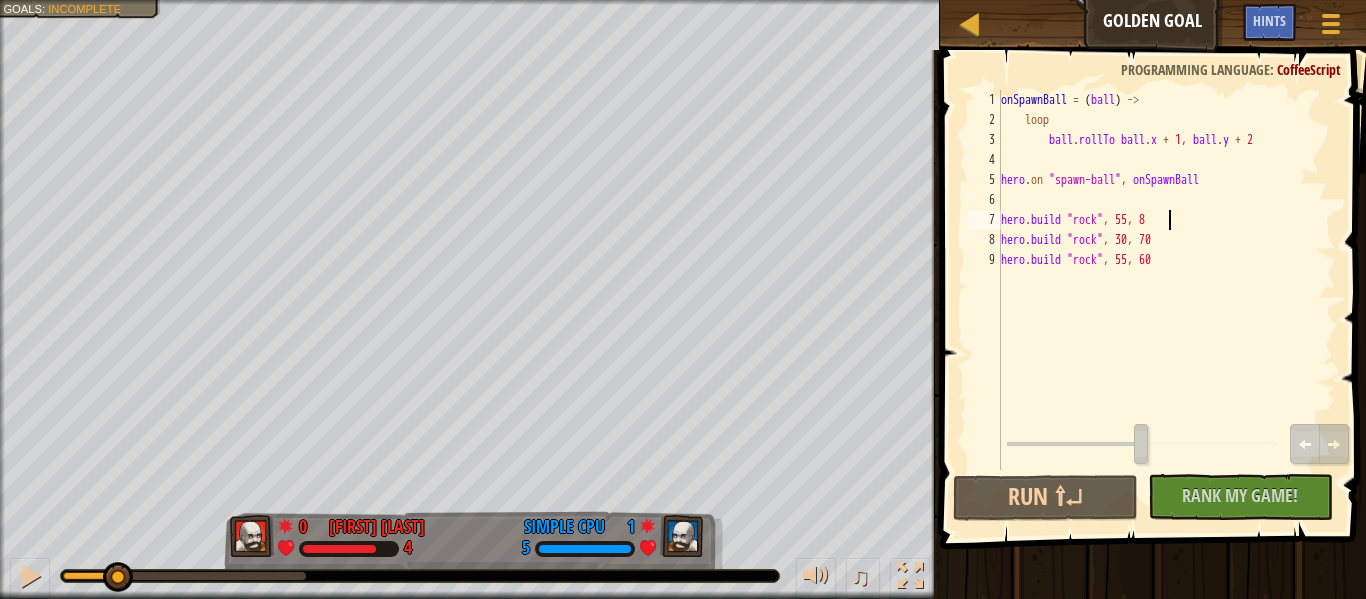 scroll, scrollTop: 9, scrollLeft: 24, axis: both 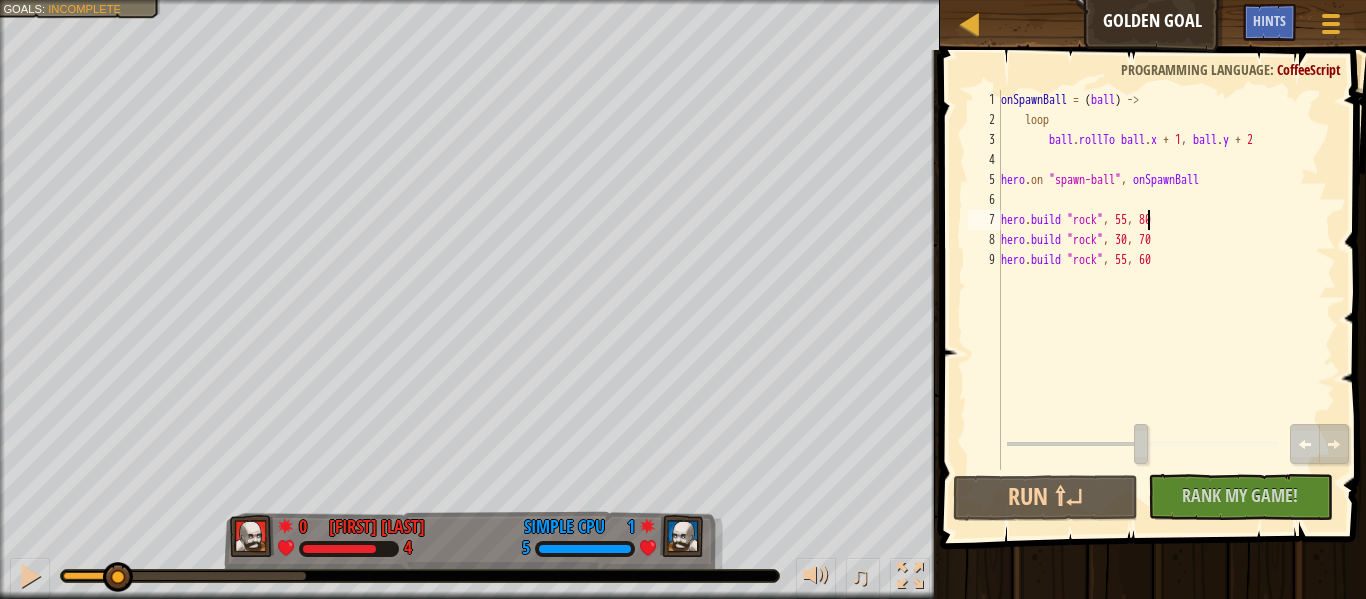 click on "onSpawnBall   =   ( ball )   ->      loop          ball . rollTo   ball . x   +   1 ,   ball . y   +   2 hero . on   " spawn-ball " ,   onSpawnBall hero . build   " rock " ,   55 ,   80 hero . build   " rock " ,   30 ,   70 hero . build   " rock " ,   55 ,   60" at bounding box center (1166, 300) 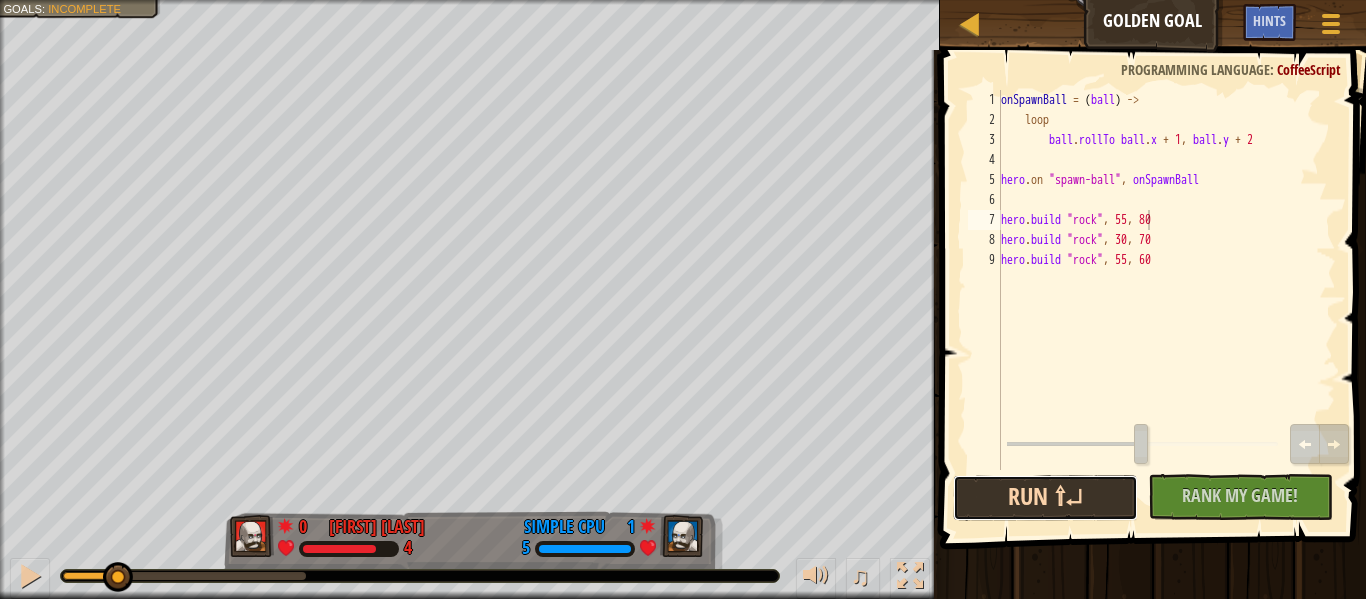 click on "Run ⇧↵" at bounding box center [1045, 498] 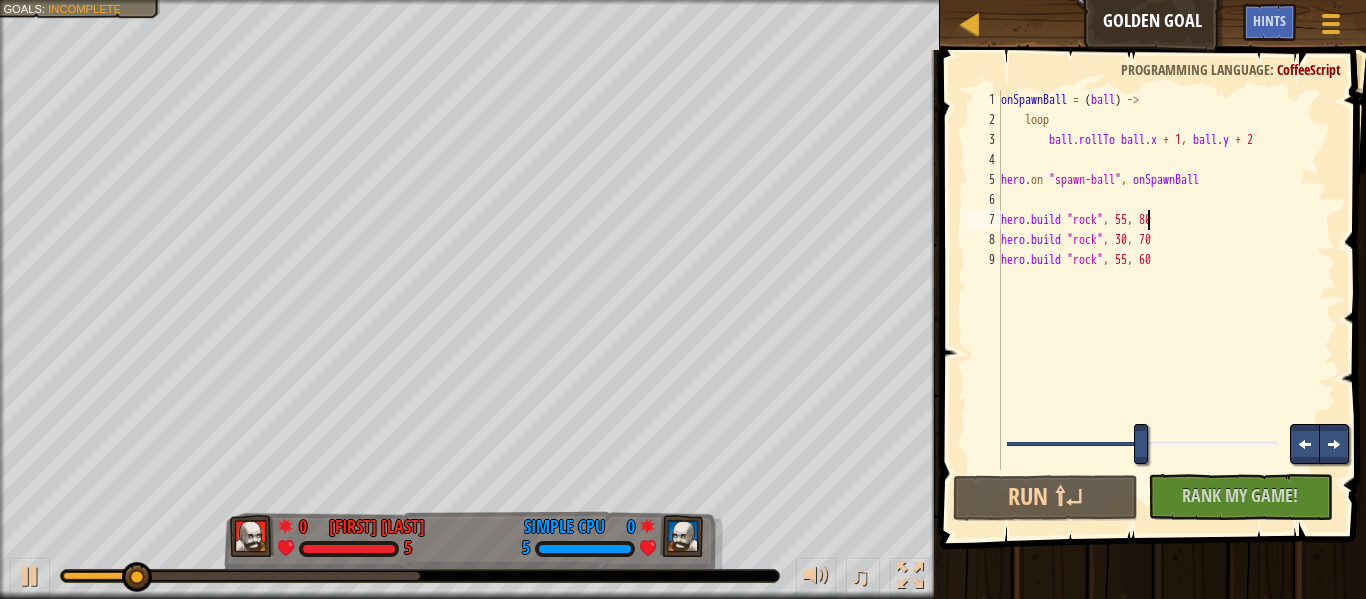 click at bounding box center (1143, 446) 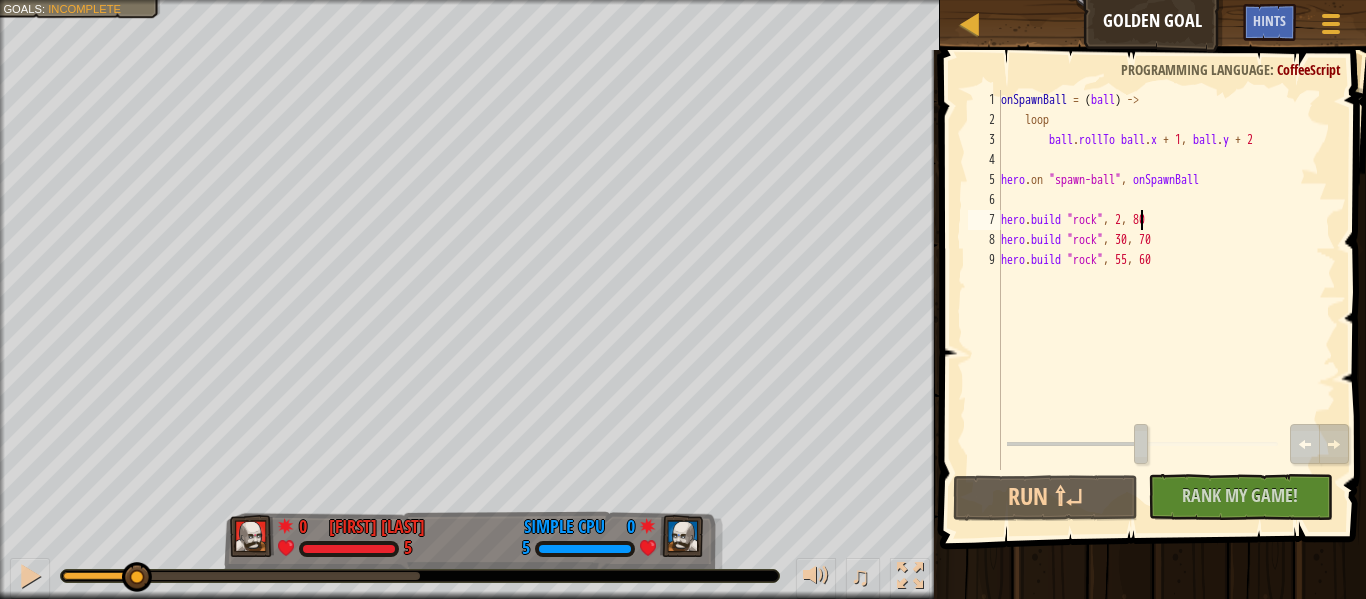 scroll, scrollTop: 9, scrollLeft: 21, axis: both 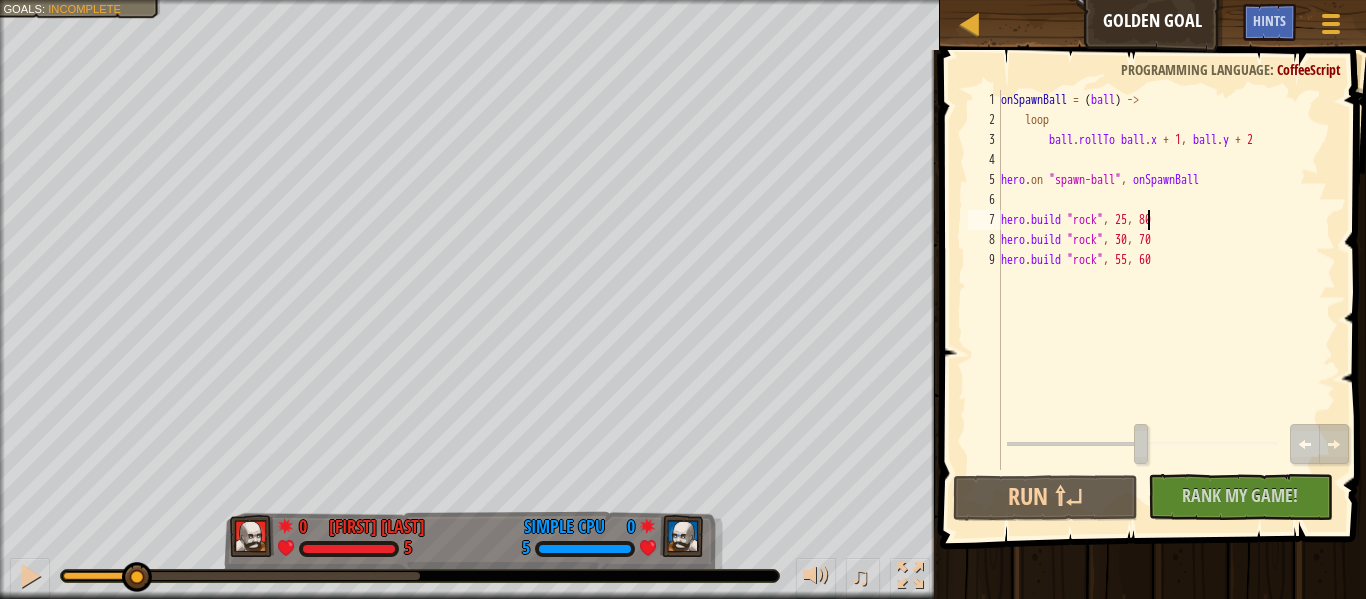 click on "onSpawnBall   =   ( ball )   ->      loop          ball . rollTo   ball . x   +   1 ,   ball . y   +   2 hero . on   " spawn-ball " ,   onSpawnBall hero . build   " rock " ,   25 ,   80 hero . build   " rock " ,   30 ,   70 hero . build   " rock " ,   55 ,   60" at bounding box center (1166, 300) 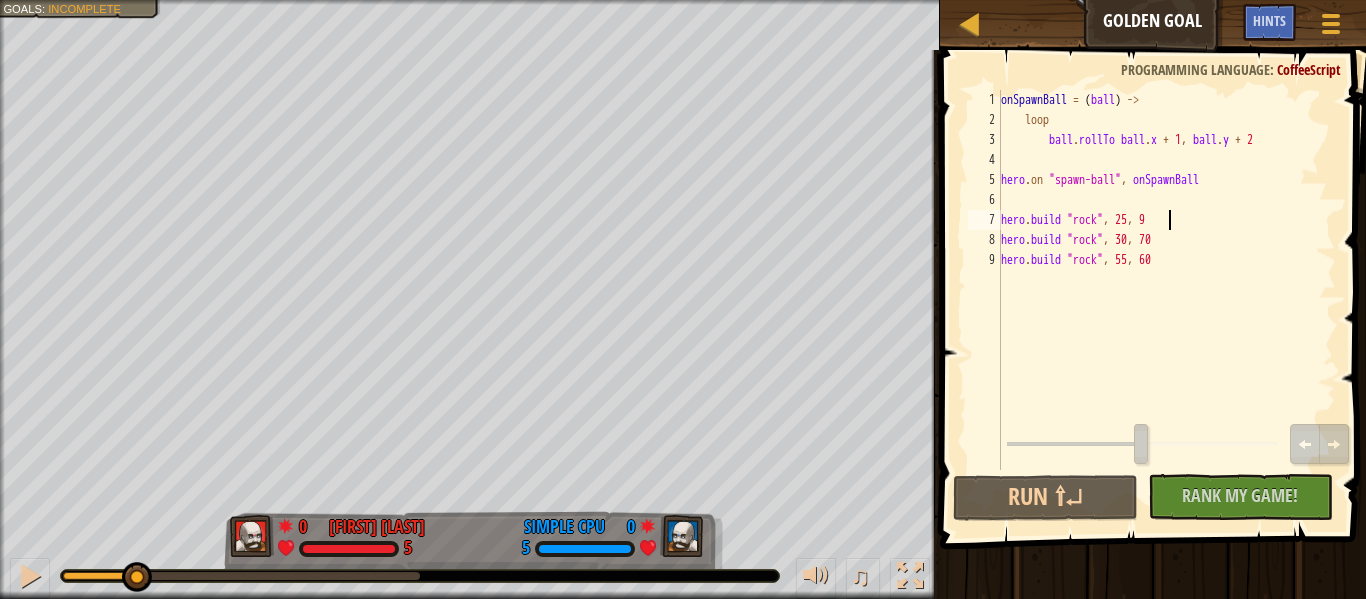scroll, scrollTop: 9, scrollLeft: 24, axis: both 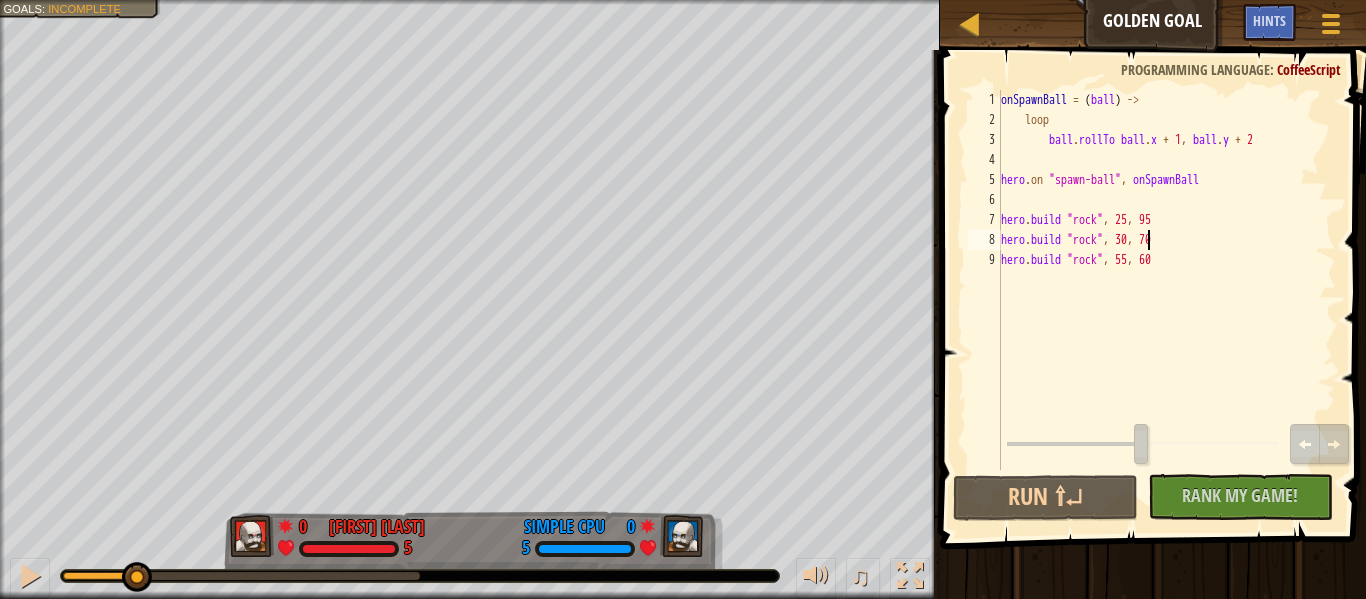 click on "onSpawnBall   =   ( ball )   ->      loop          ball . rollTo   ball . x   +   1 ,   ball . y   +   2 hero . on   " spawn-ball " ,   onSpawnBall hero . build   " rock " ,   25 ,   95 hero . build   " rock " ,   30 ,   70 hero . build   " rock " ,   55 ,   60" at bounding box center (1166, 300) 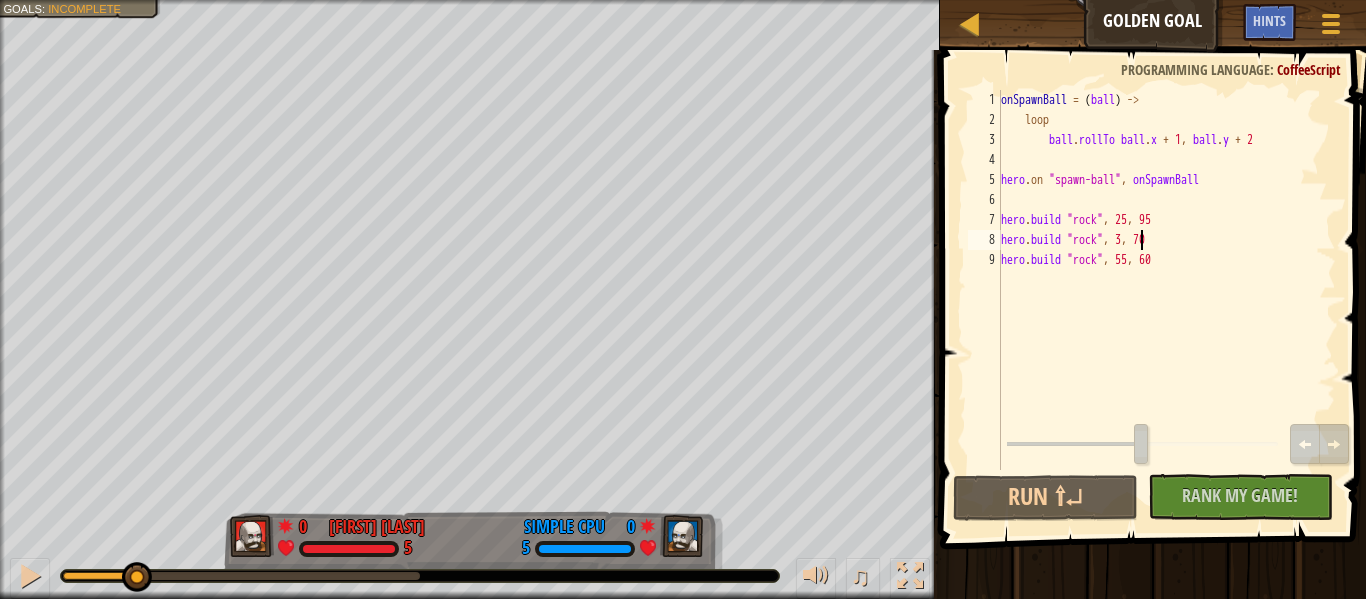 scroll, scrollTop: 9, scrollLeft: 21, axis: both 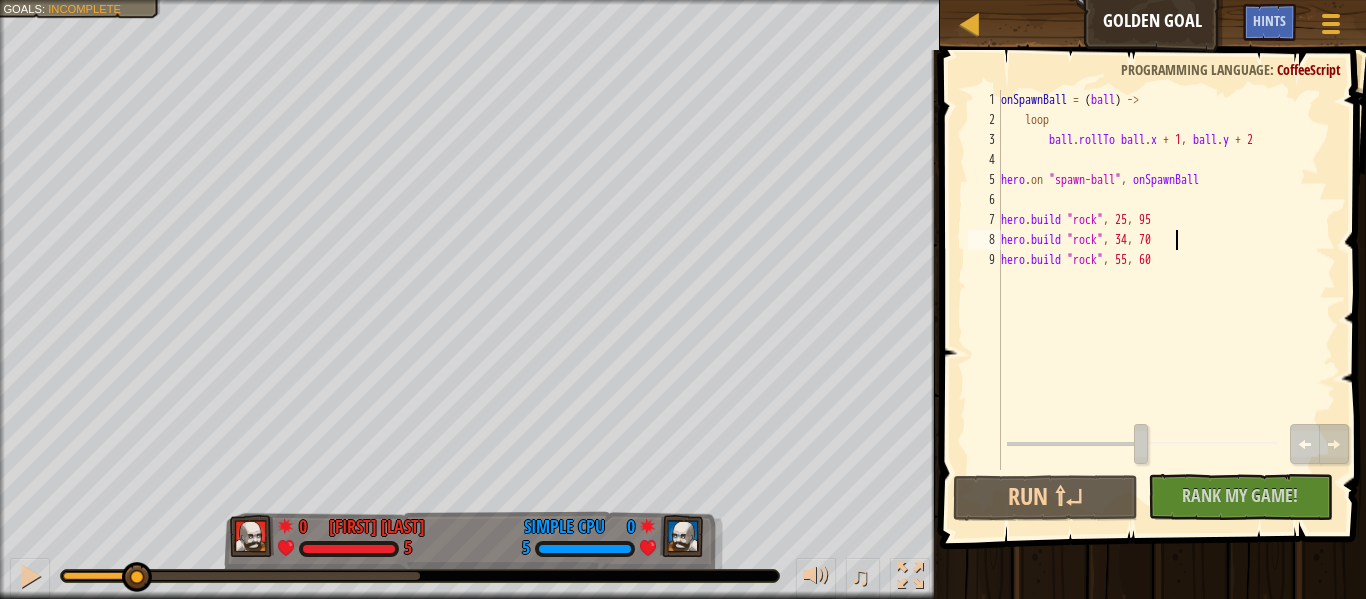 click on "onSpawnBall   =   ( ball )   ->      loop          ball . rollTo   ball . x   +   1 ,   ball . y   +   2 hero . on   " spawn-ball " ,   onSpawnBall hero . build   " rock " ,   25 ,   95 hero . build   " rock " ,   34 ,   70 hero . build   " rock " ,   55 ,   60" at bounding box center (1166, 300) 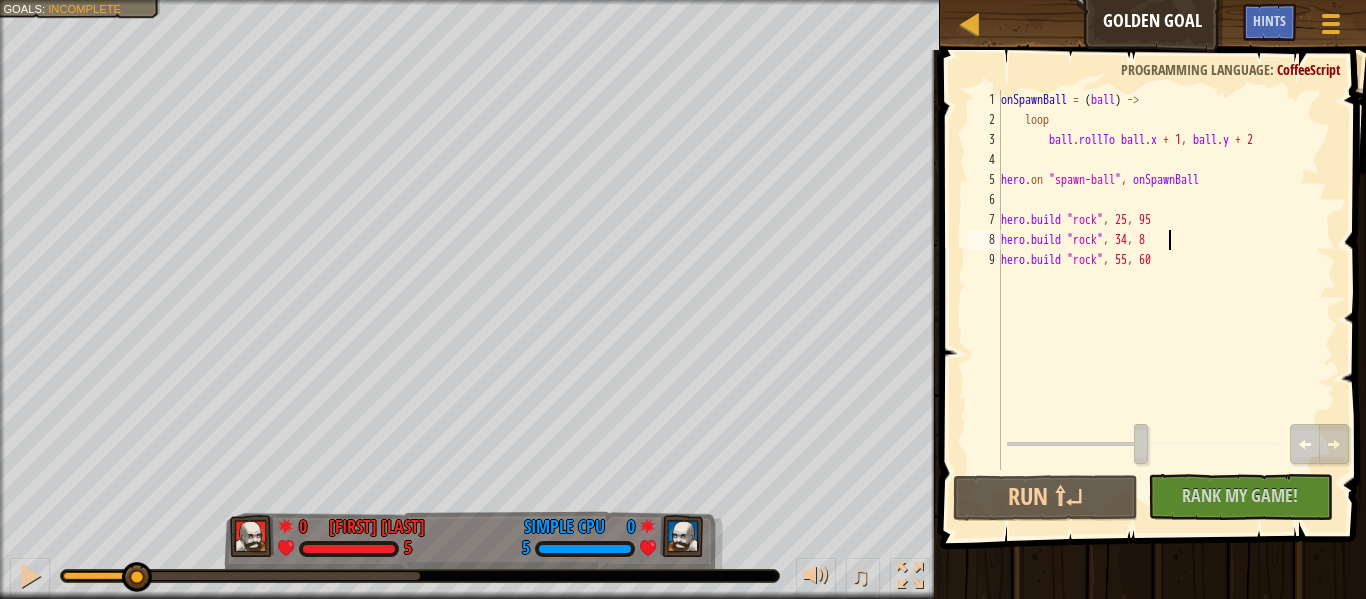 scroll, scrollTop: 9, scrollLeft: 24, axis: both 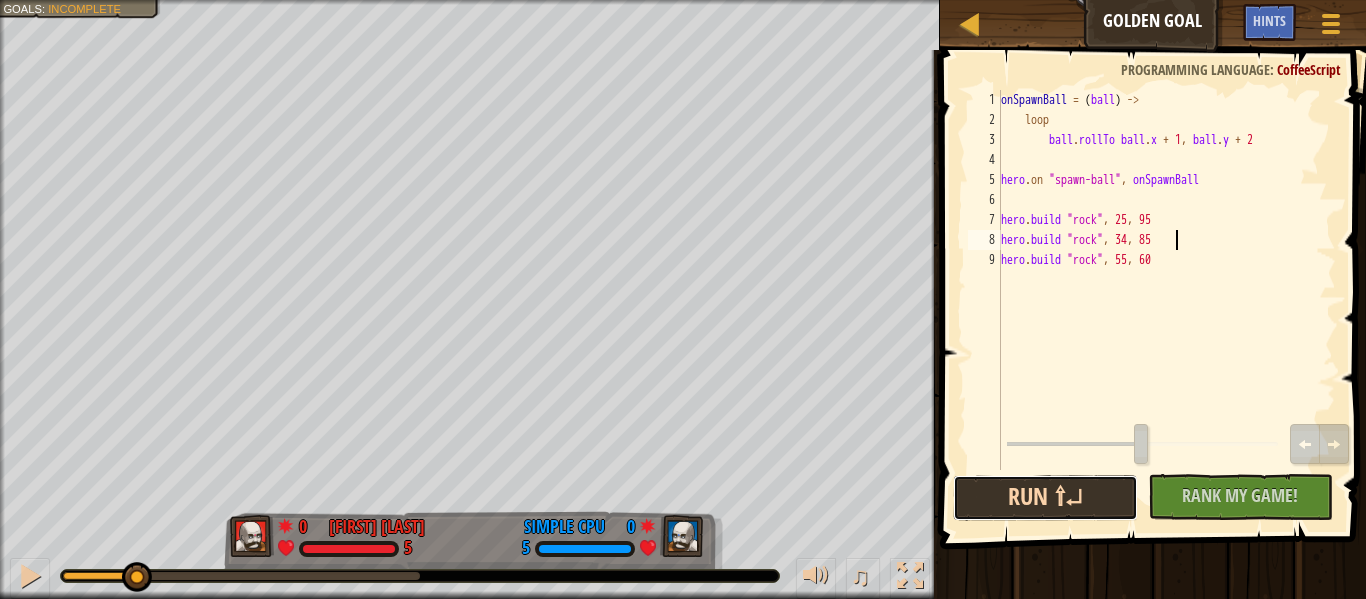 click on "Run ⇧↵" at bounding box center (1045, 498) 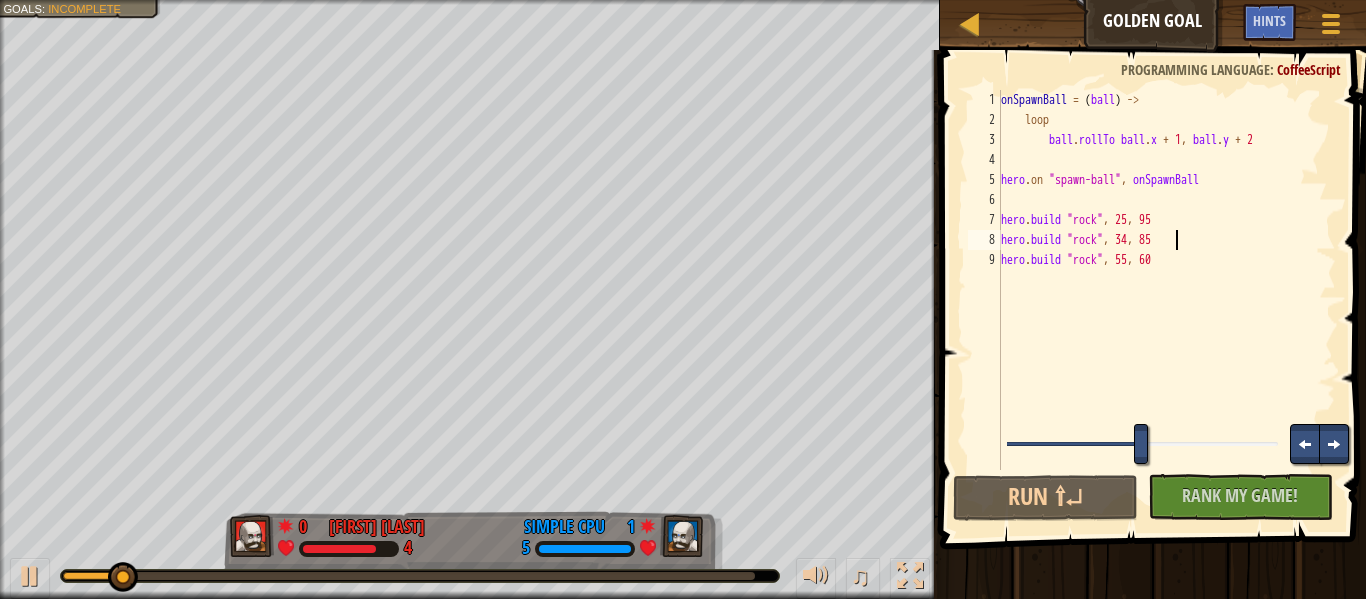 click at bounding box center (1143, 446) 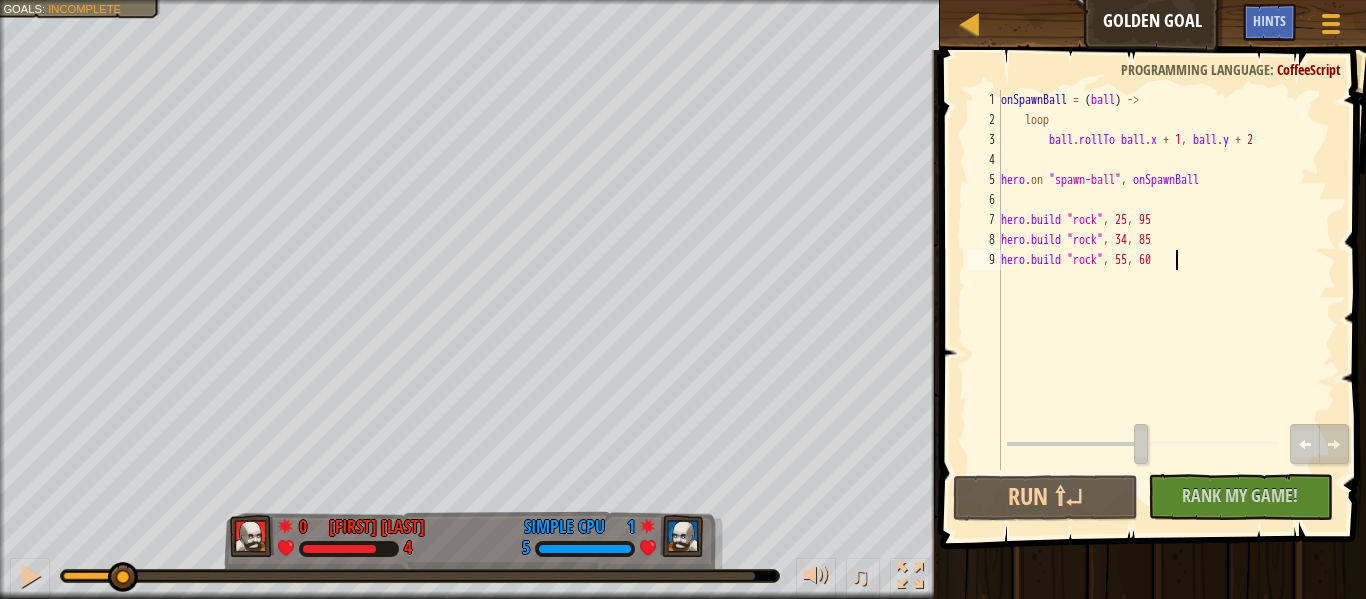 click on "onSpawnBall   =   ( ball )   ->      loop          ball . rollTo   ball . x   +   1 ,   ball . y   +   2 hero . on   " spawn-ball " ,   onSpawnBall hero . build   " rock " ,   25 ,   95 hero . build   " rock " ,   34 ,   85 hero . build   " rock " ,   55 ,   60" at bounding box center [1166, 300] 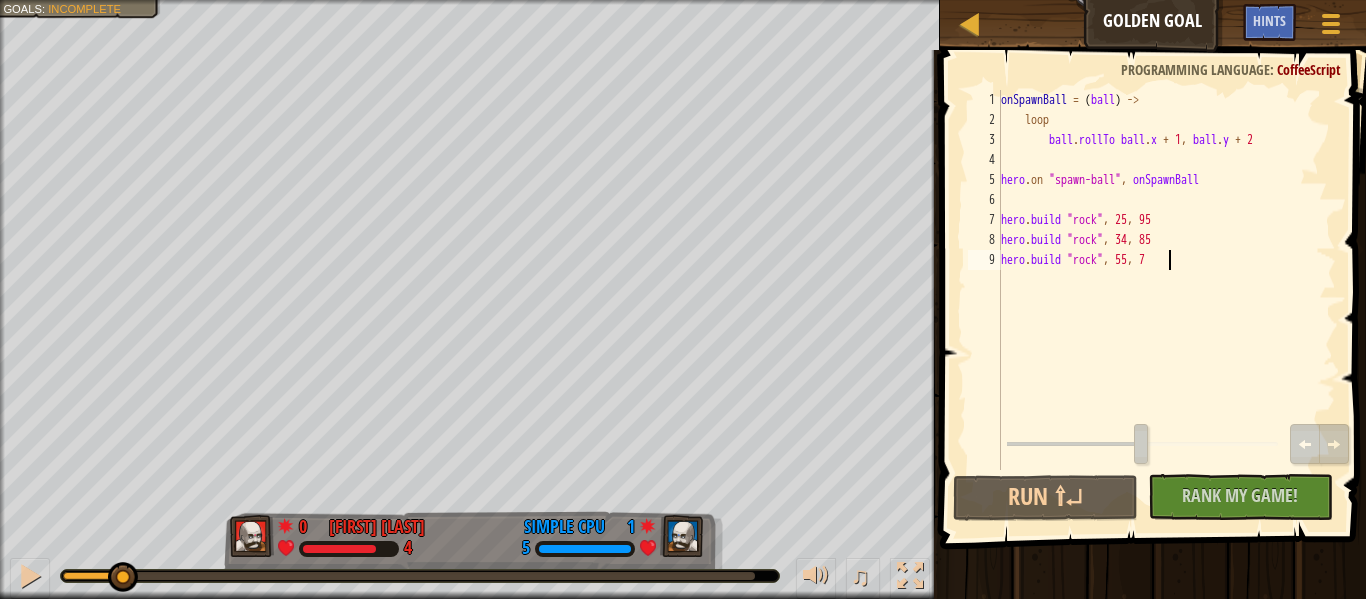 scroll, scrollTop: 9, scrollLeft: 24, axis: both 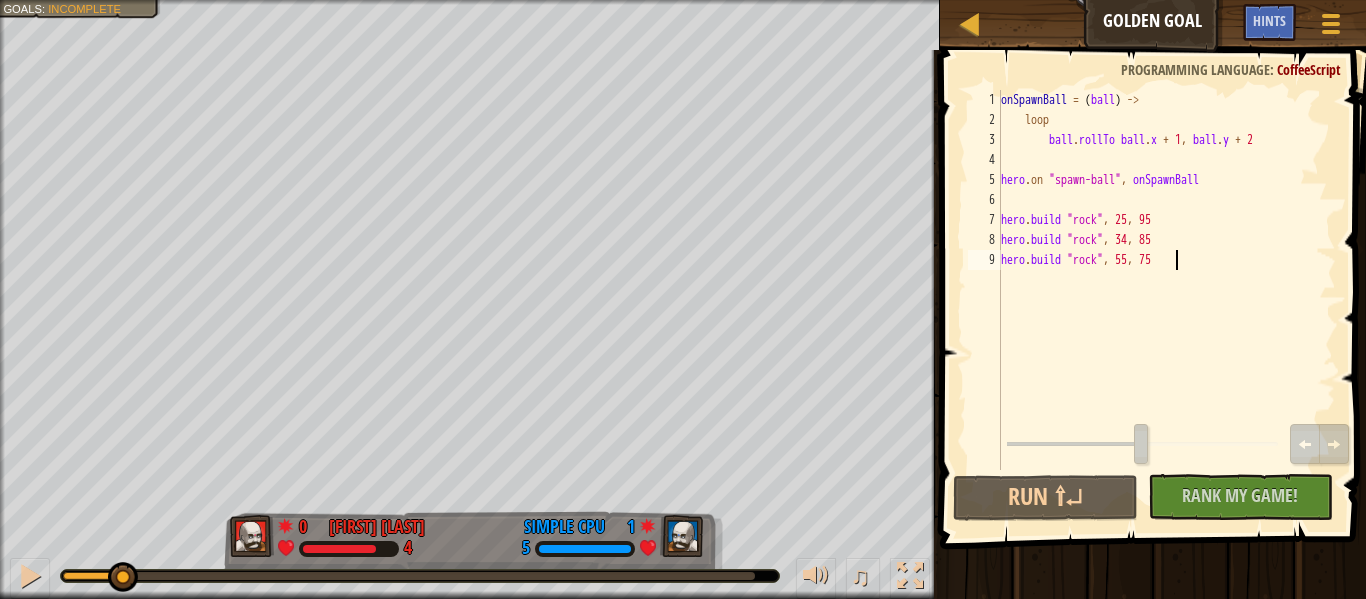 click on "onSpawnBall   =   ( ball )   ->      loop          ball . rollTo   ball . x   +   1 ,   ball . y   +   2 hero . on   " spawn-ball " ,   onSpawnBall hero . build   " rock " ,   25 ,   95 hero . build   " rock " ,   34 ,   85 hero . build   " rock " ,   55 ,   75" at bounding box center (1166, 300) 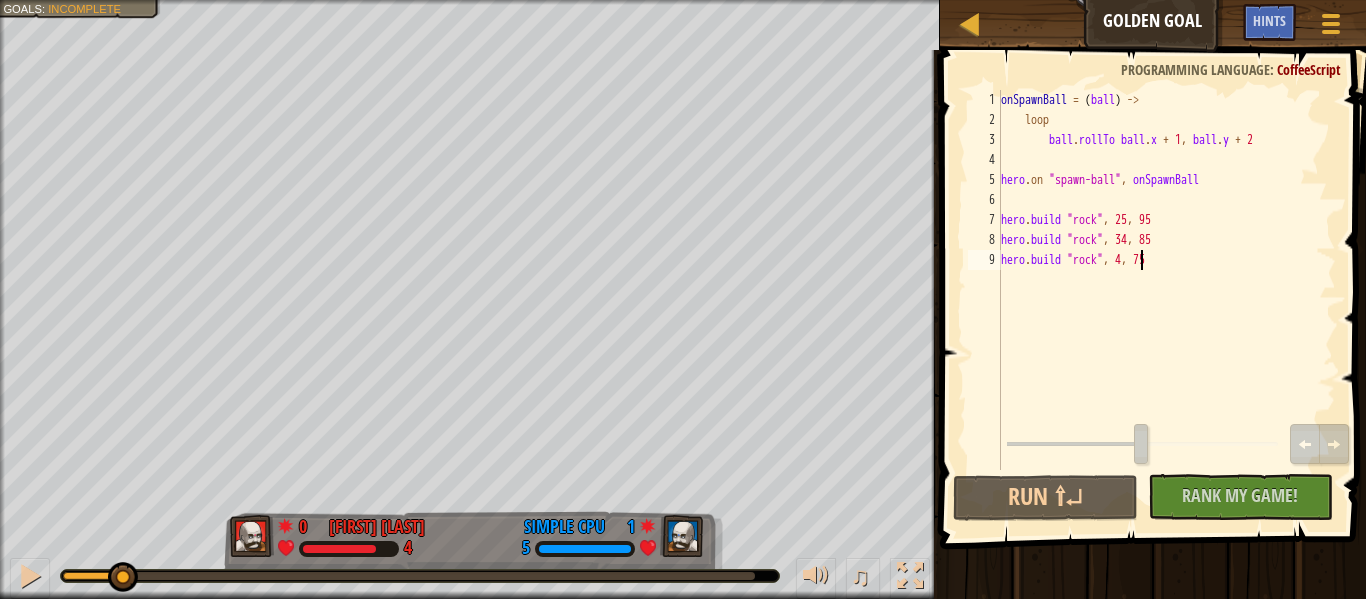 scroll, scrollTop: 9, scrollLeft: 21, axis: both 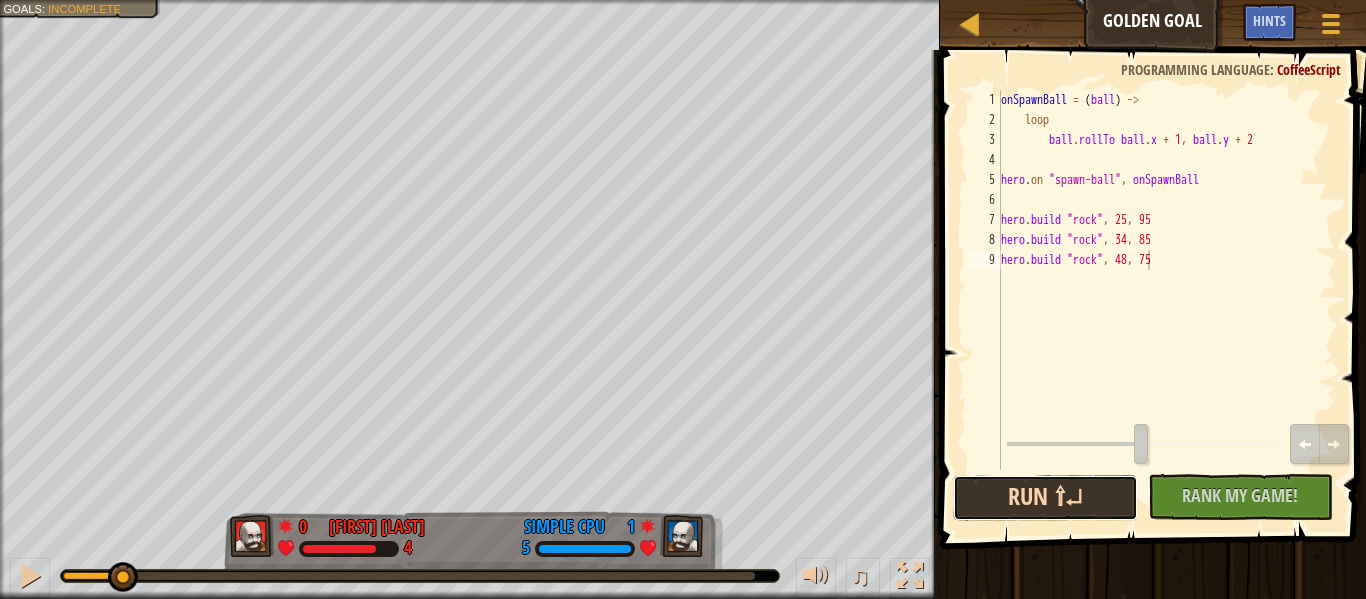 click on "Run ⇧↵" at bounding box center (1045, 498) 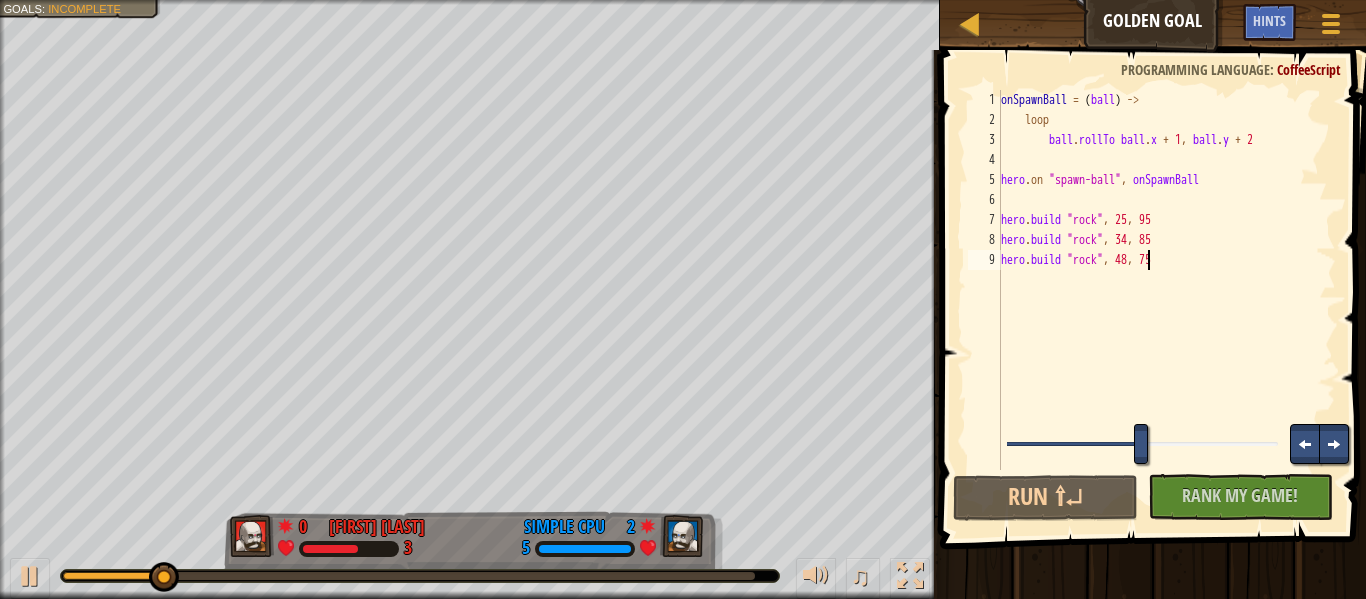 click at bounding box center [1143, 446] 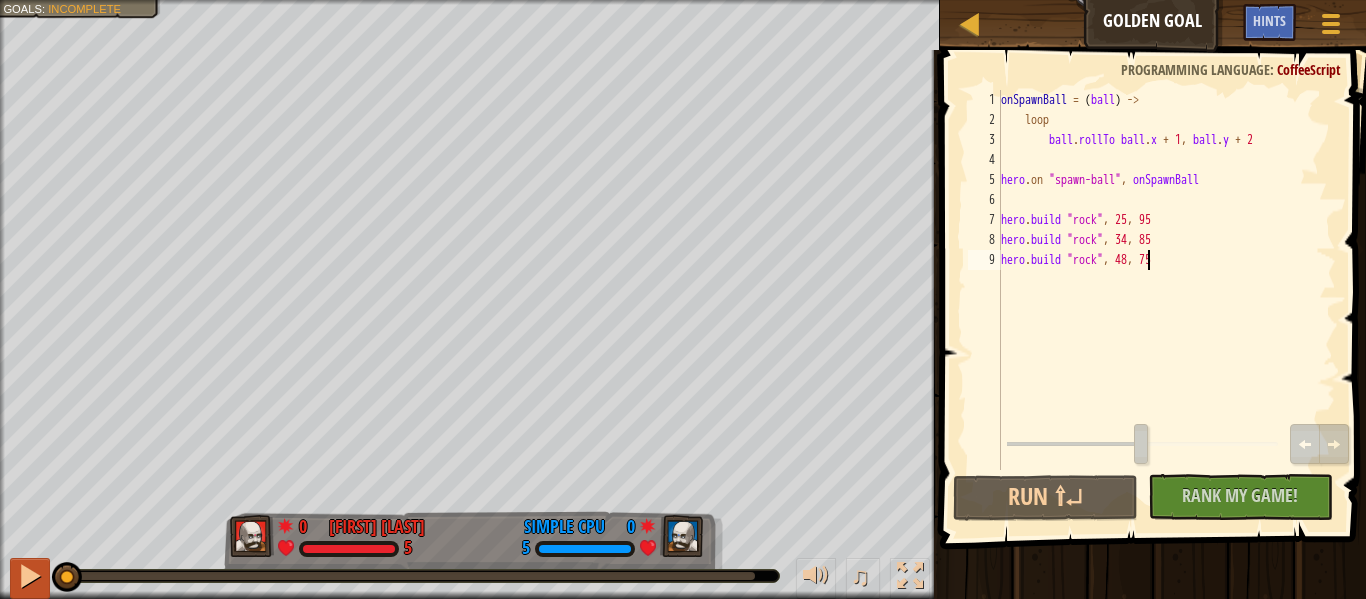 drag, startPoint x: 162, startPoint y: 584, endPoint x: 47, endPoint y: 573, distance: 115.52489 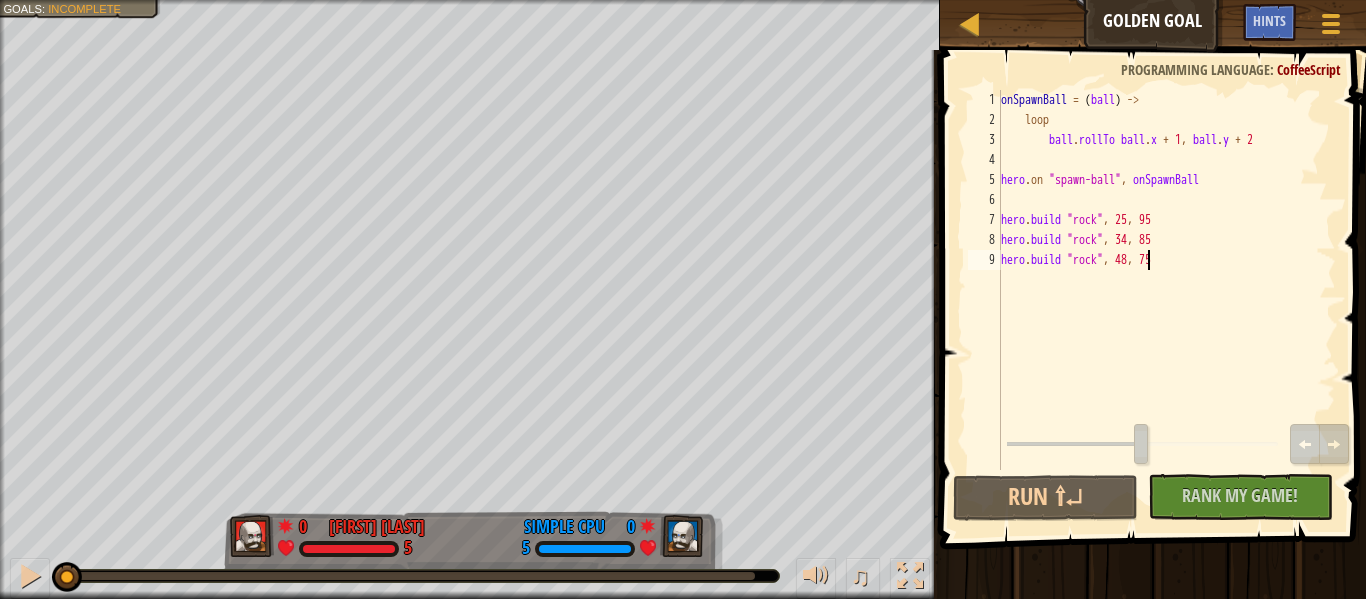 click on "onSpawnBall   =   ( ball )   ->      loop          ball . rollTo   ball . x   +   1 ,   ball . y   +   2 hero . on   " spawn-ball " ,   onSpawnBall hero . build   " rock " ,   25 ,   95 hero . build   " rock " ,   34 ,   85 hero . build   " rock " ,   48 ,   75" at bounding box center [1166, 300] 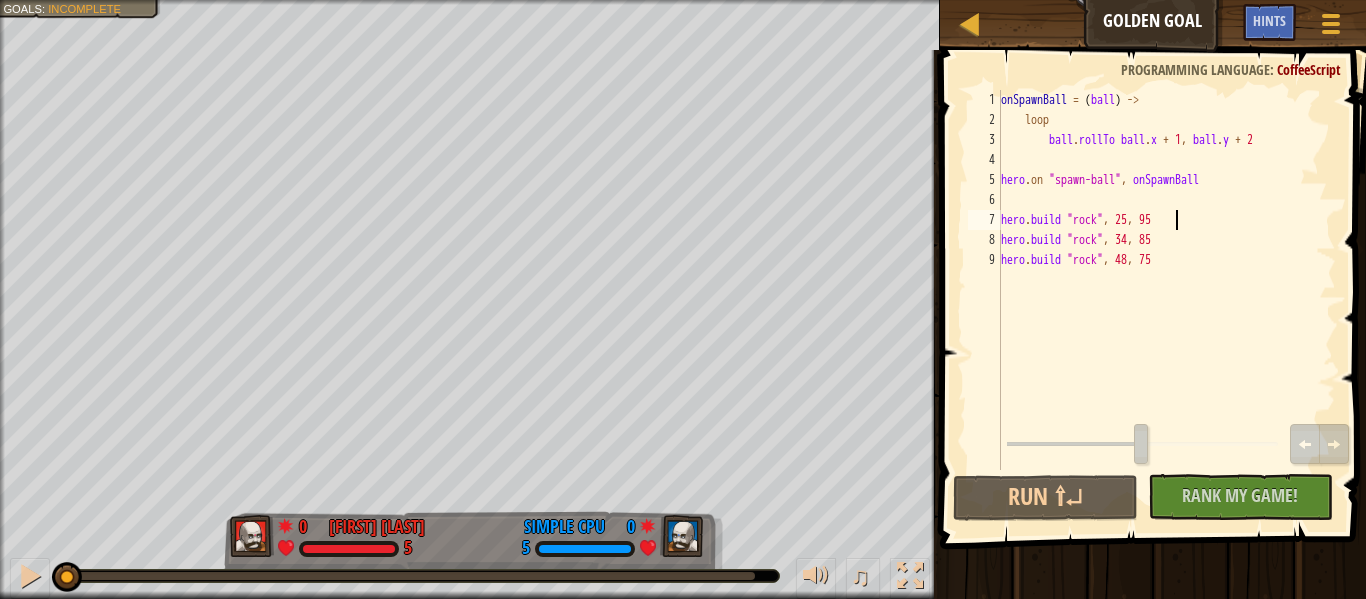 click on "onSpawnBall   =   ( ball )   ->      loop          ball . rollTo   ball . x   +   1 ,   ball . y   +   2 hero . on   " spawn-ball " ,   onSpawnBall hero . build   " rock " ,   25 ,   95 hero . build   " rock " ,   34 ,   85 hero . build   " rock " ,   48 ,   75" at bounding box center [1166, 300] 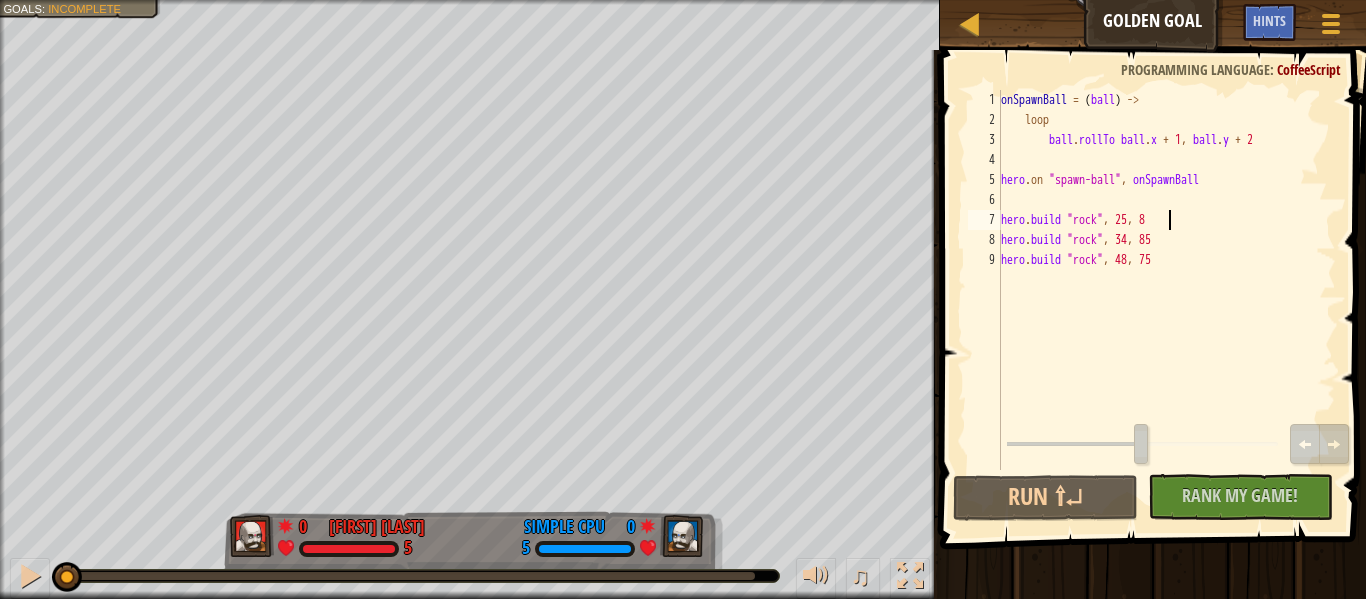 scroll, scrollTop: 9, scrollLeft: 24, axis: both 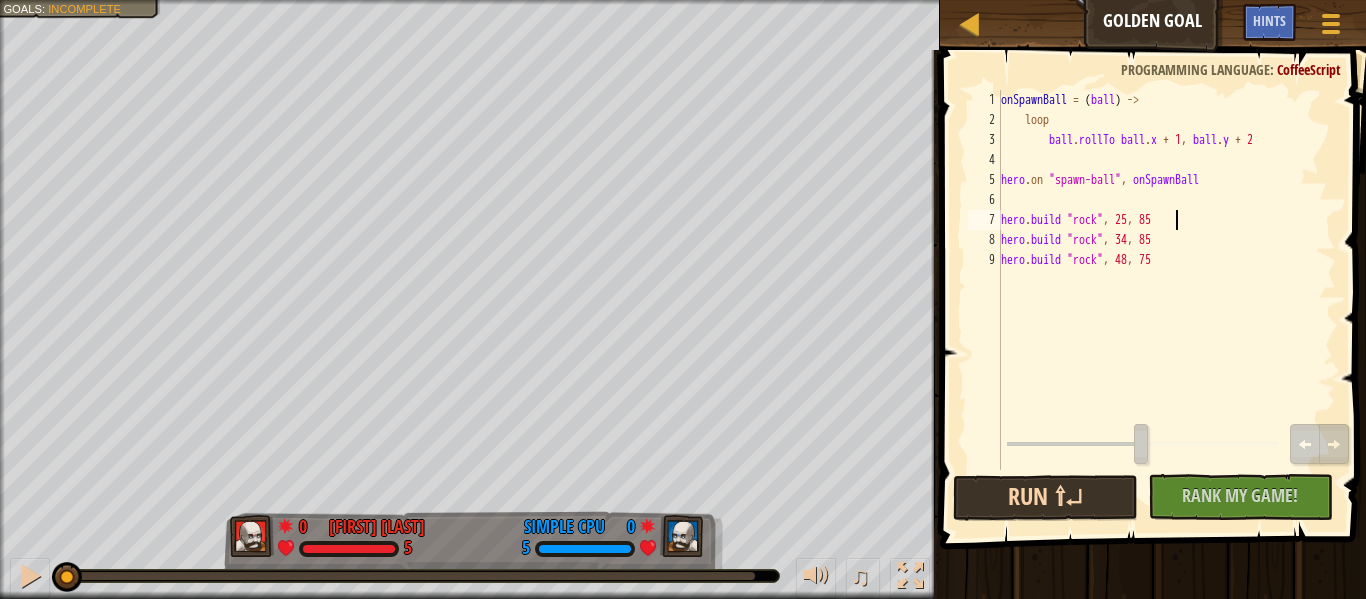 type on "hero.build "rock", [NUMBER], [NUMBER]" 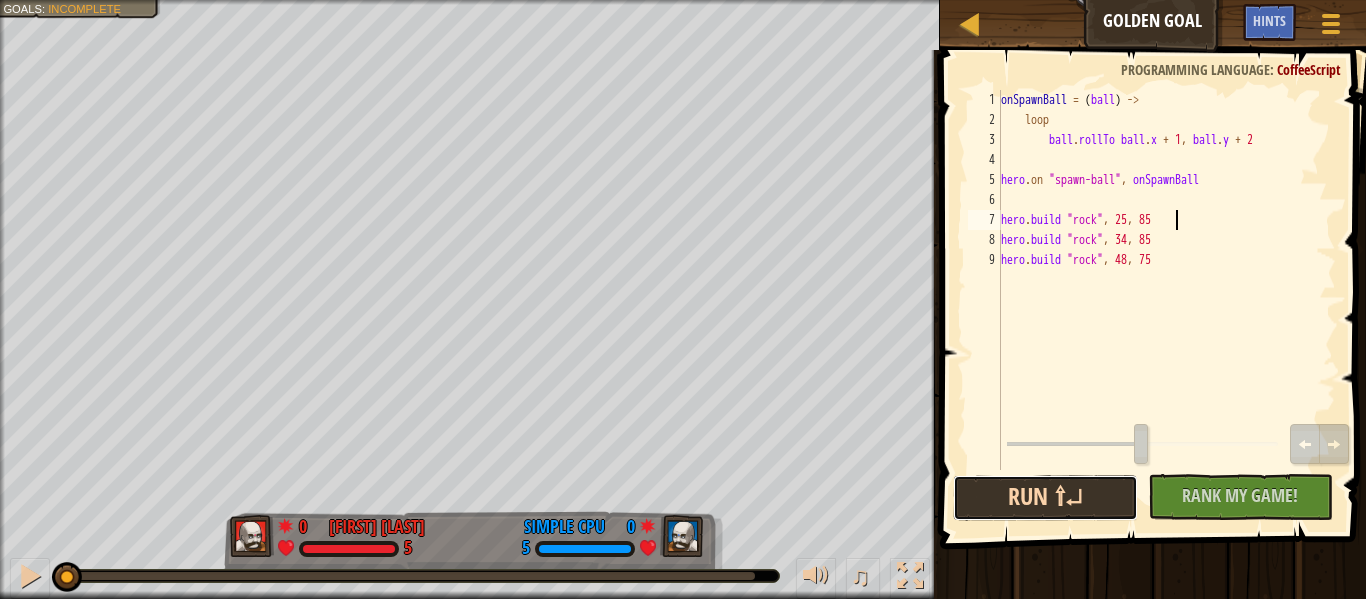 click on "Run ⇧↵" at bounding box center [1045, 498] 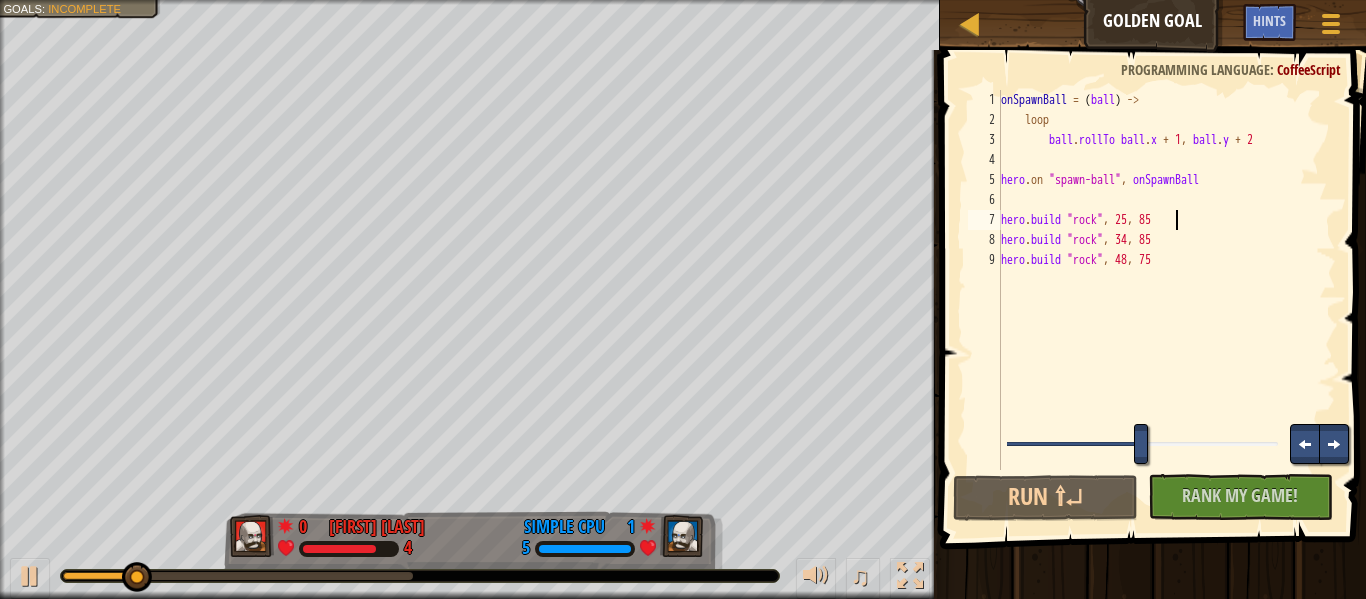 click at bounding box center [1143, 446] 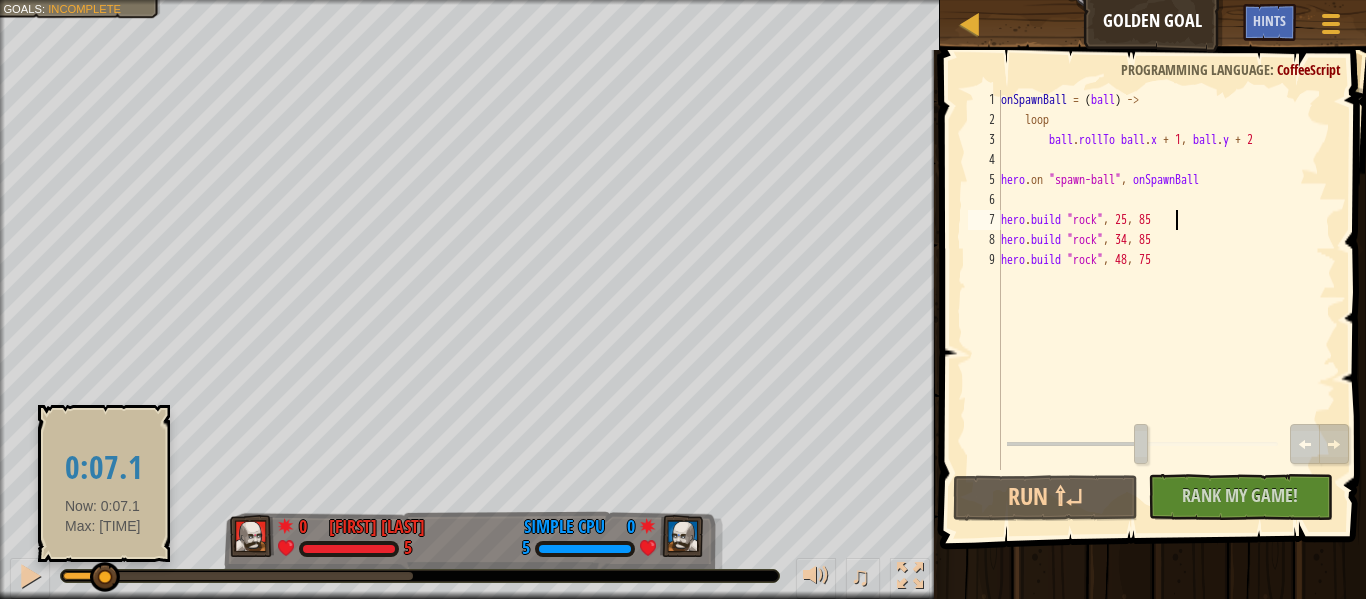 drag, startPoint x: 137, startPoint y: 575, endPoint x: 103, endPoint y: 572, distance: 34.132095 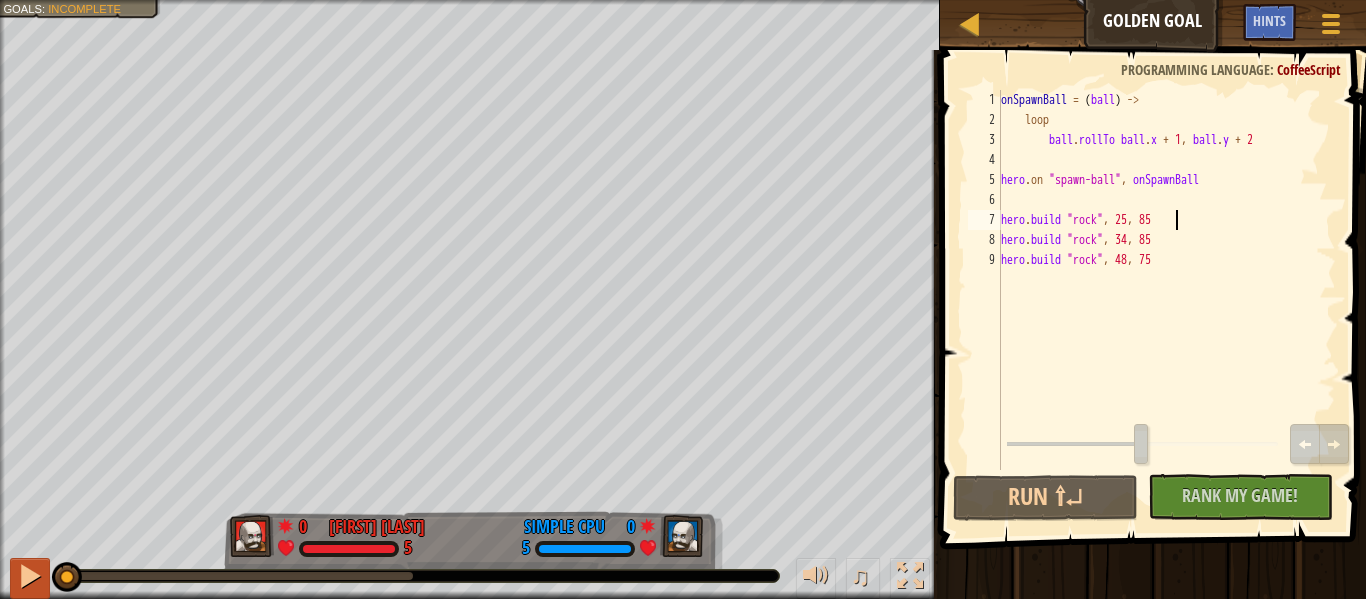 drag, startPoint x: 103, startPoint y: 572, endPoint x: 35, endPoint y: 576, distance: 68.117546 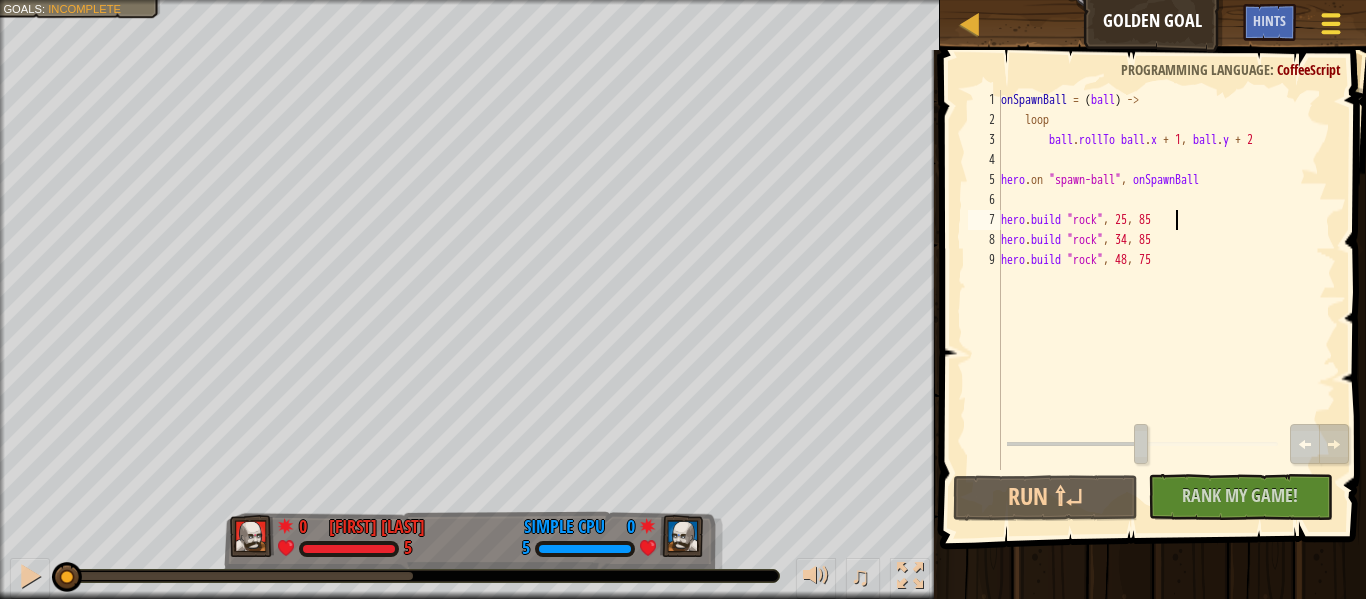 click at bounding box center (1330, 23) 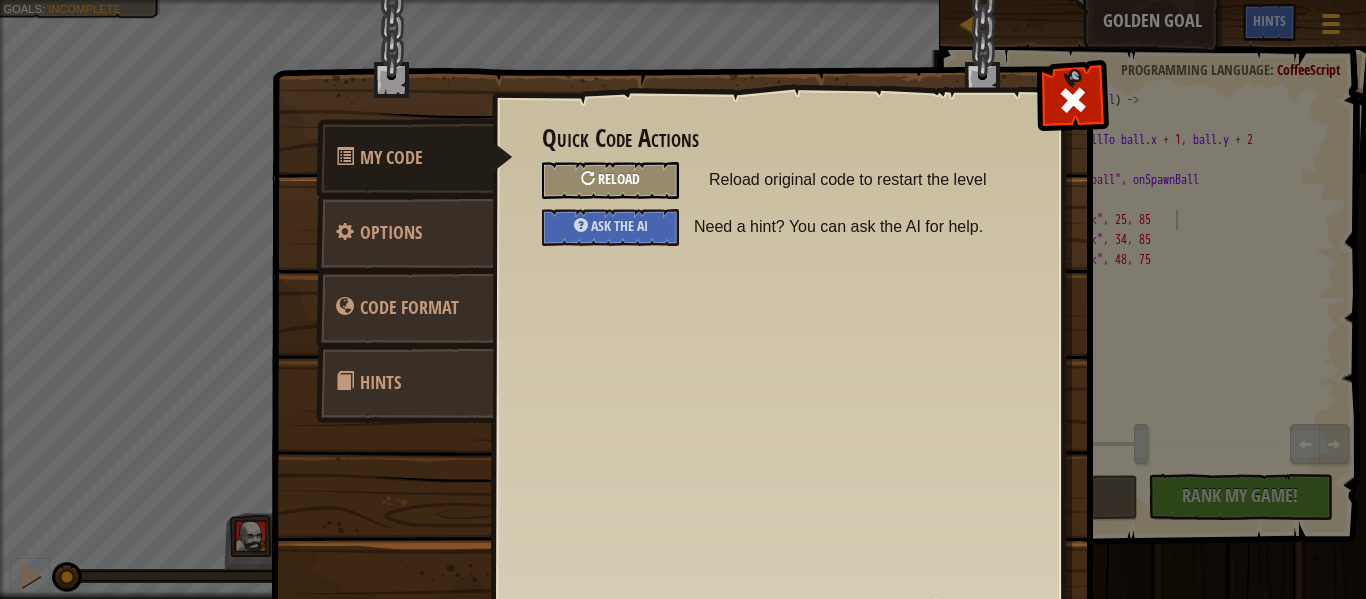 click on "Reload" at bounding box center (610, 180) 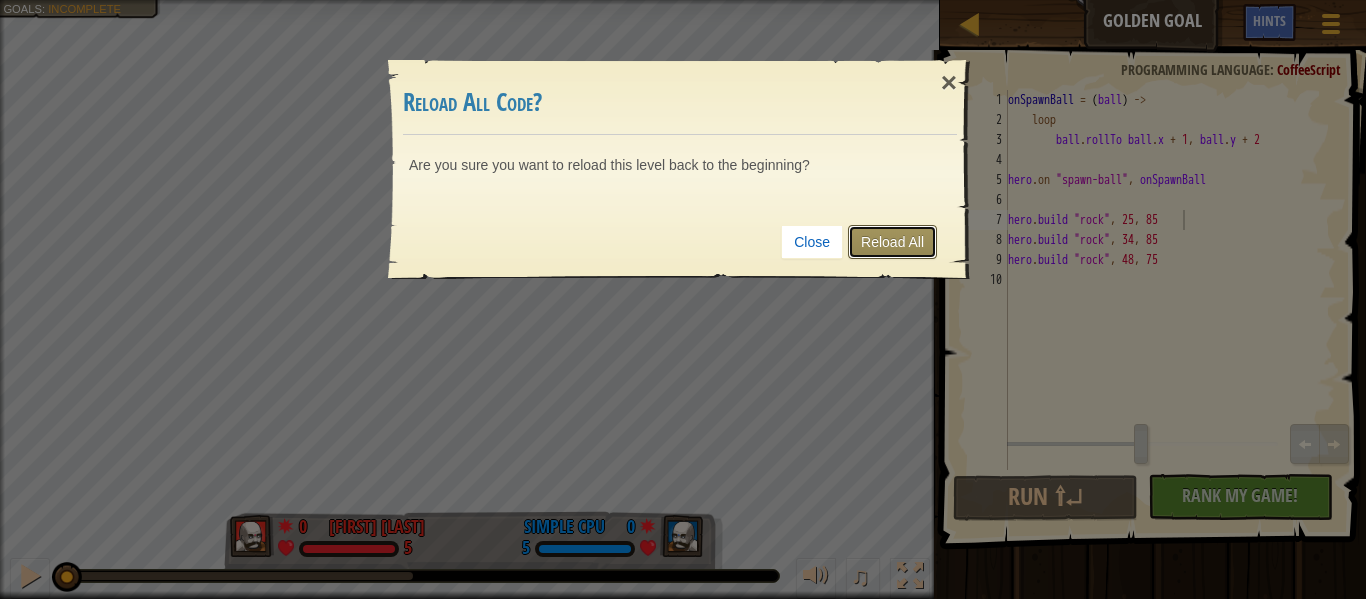 click on "Reload All" at bounding box center (892, 242) 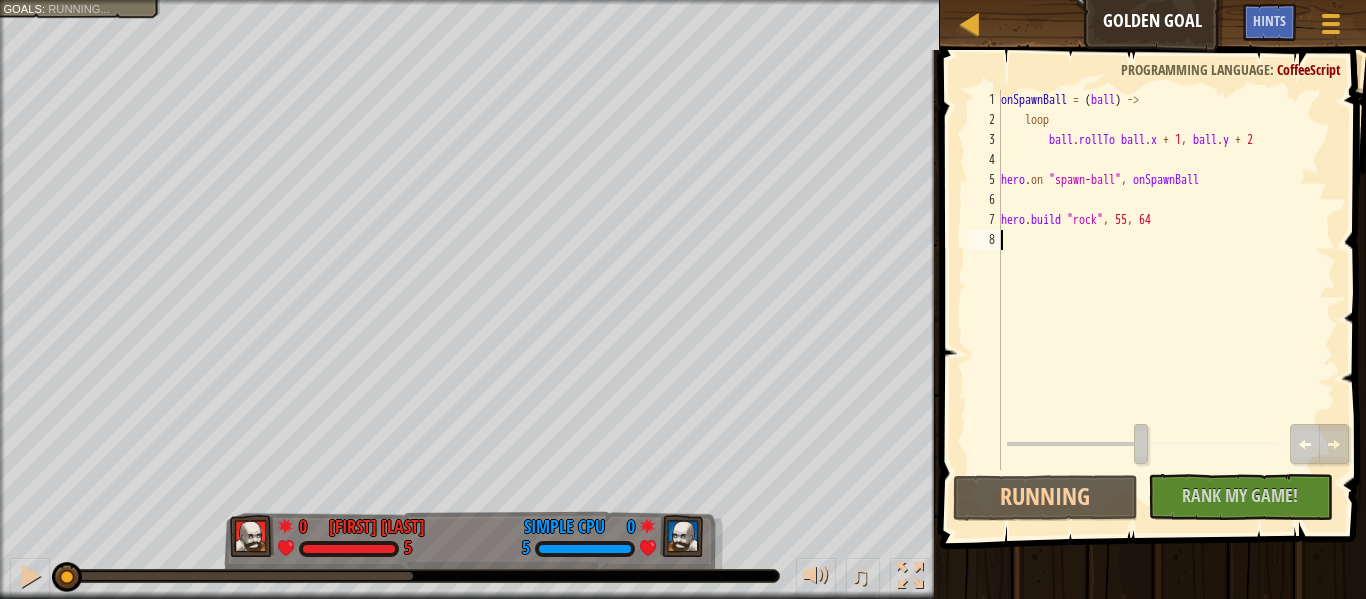 scroll, scrollTop: 9, scrollLeft: 0, axis: vertical 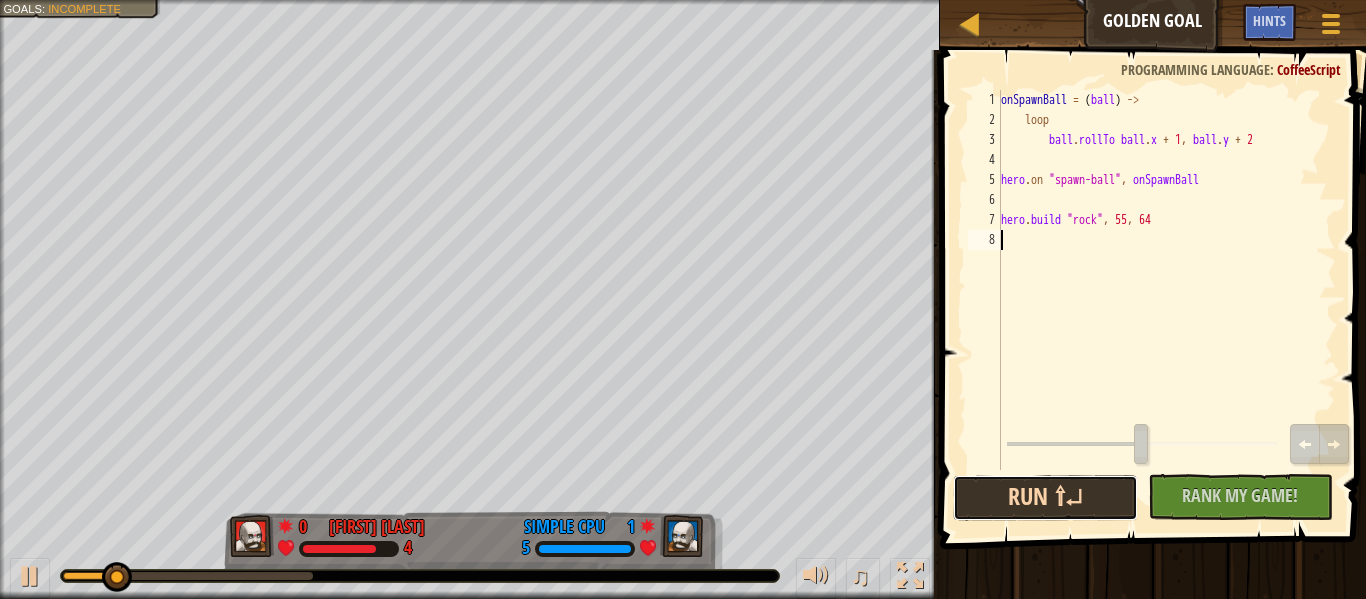 click on "Run ⇧↵" at bounding box center [1045, 498] 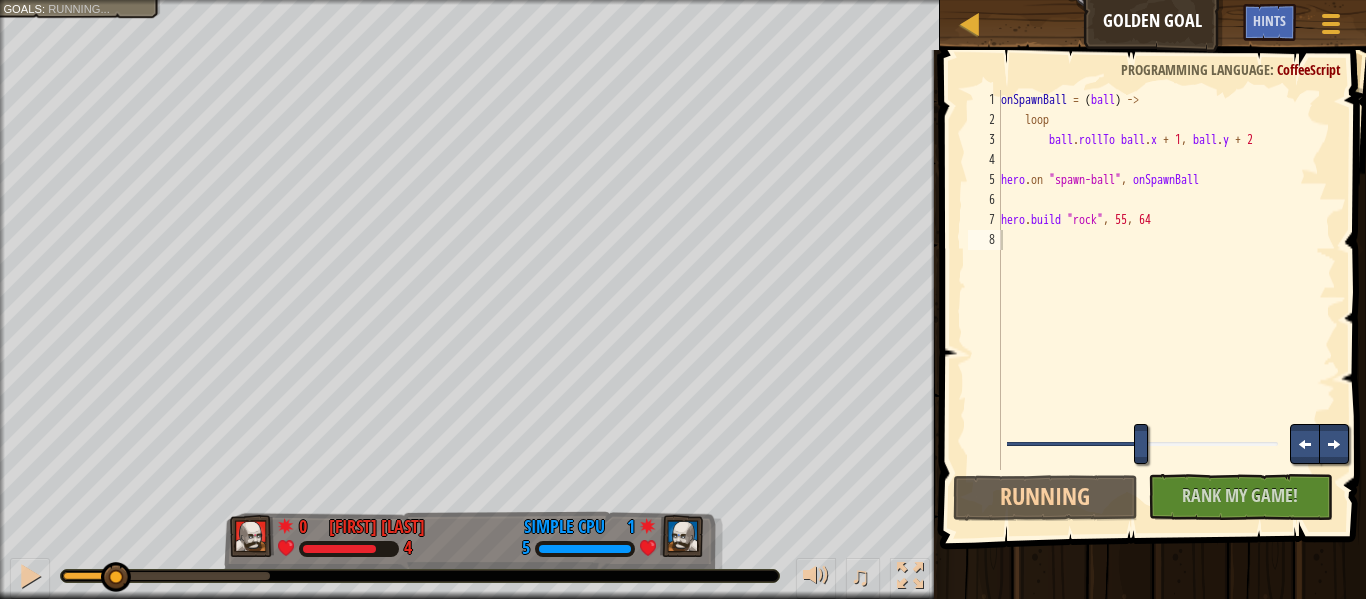 click at bounding box center (1143, 446) 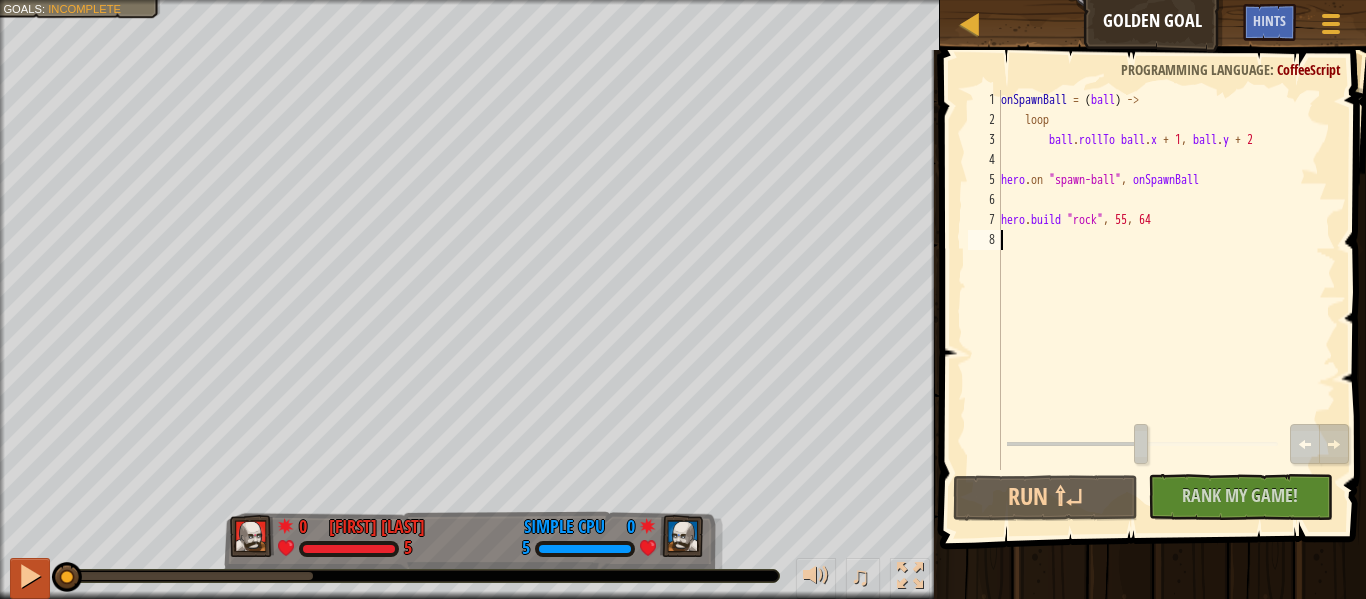 drag, startPoint x: 112, startPoint y: 576, endPoint x: 34, endPoint y: 564, distance: 78.91768 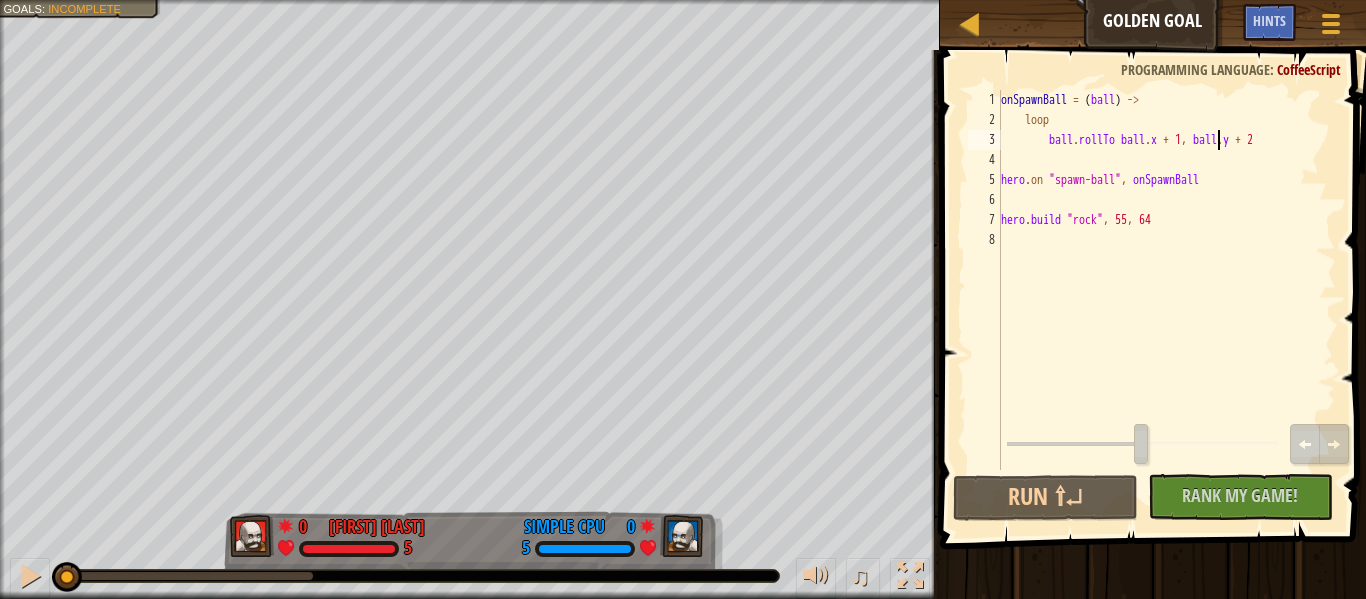 click on "onSpawnBall   =   ( ball )   ->      loop          ball . rollTo   ball . x   +   1 ,   ball . y   +   2 hero . on   " spawn-ball " ,   onSpawnBall hero . build   " rock " ,   55 ,   64" at bounding box center [1166, 300] 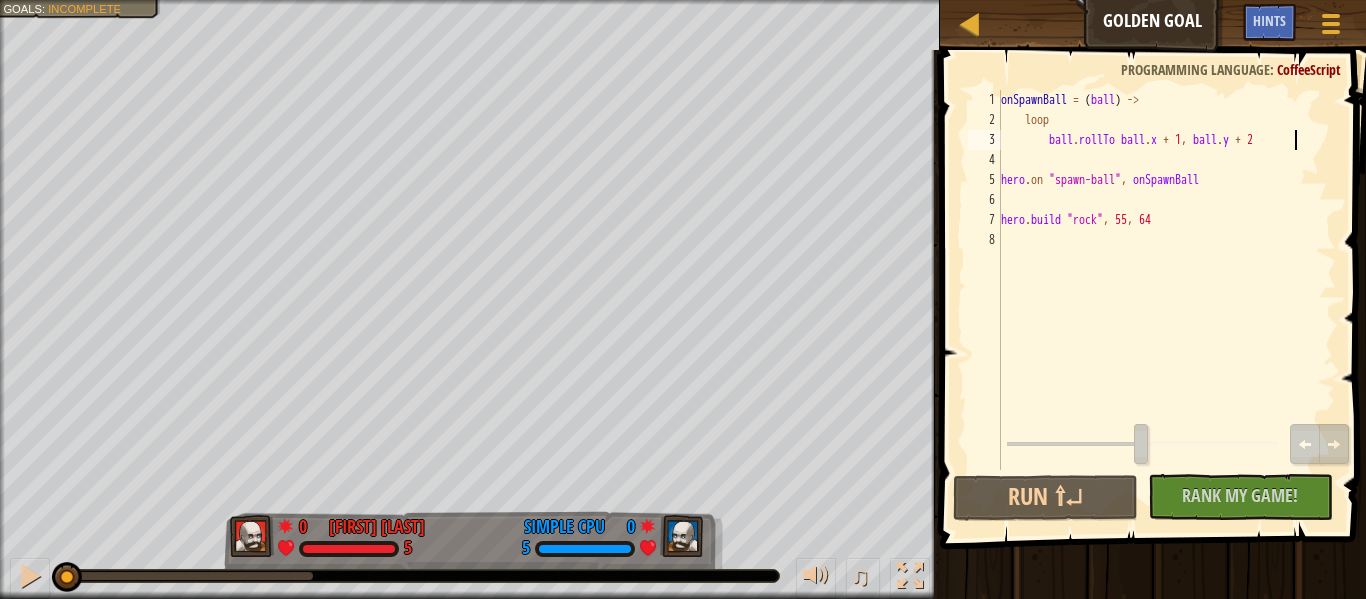 click on "onSpawnBall   =   ( ball )   ->      loop          ball . rollTo   ball . x   +   1 ,   ball . y   +   2 hero . on   " spawn-ball " ,   onSpawnBall hero . build   " rock " ,   55 ,   64" at bounding box center (1166, 300) 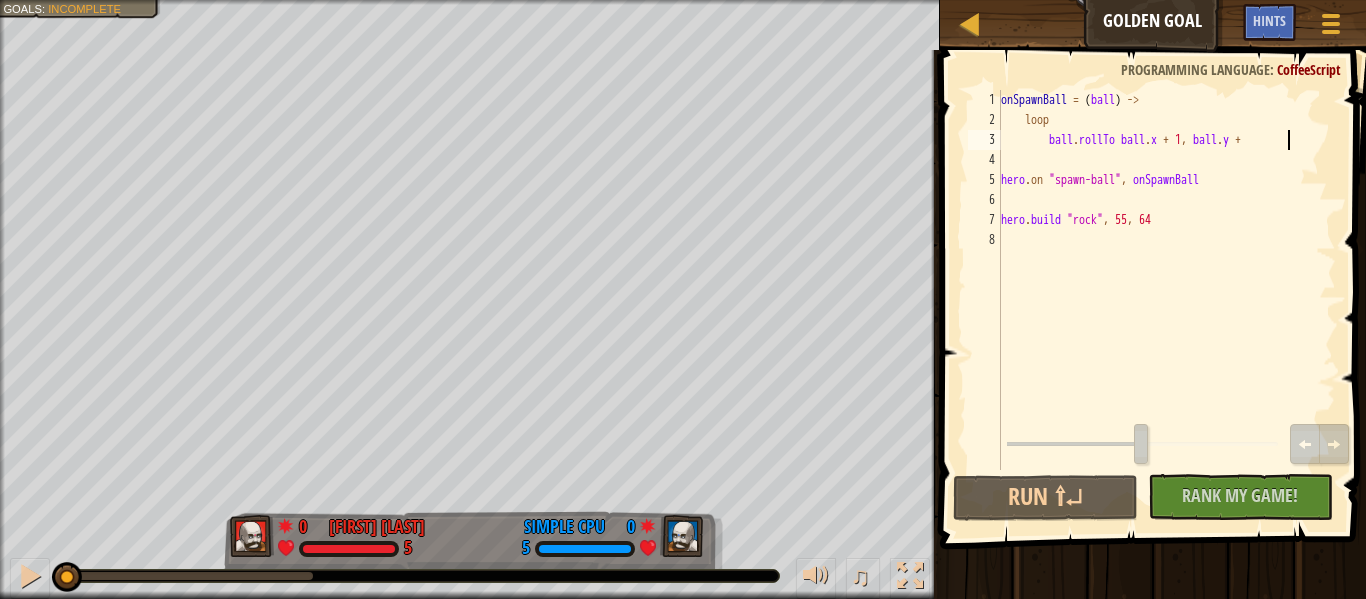 scroll, scrollTop: 9, scrollLeft: 41, axis: both 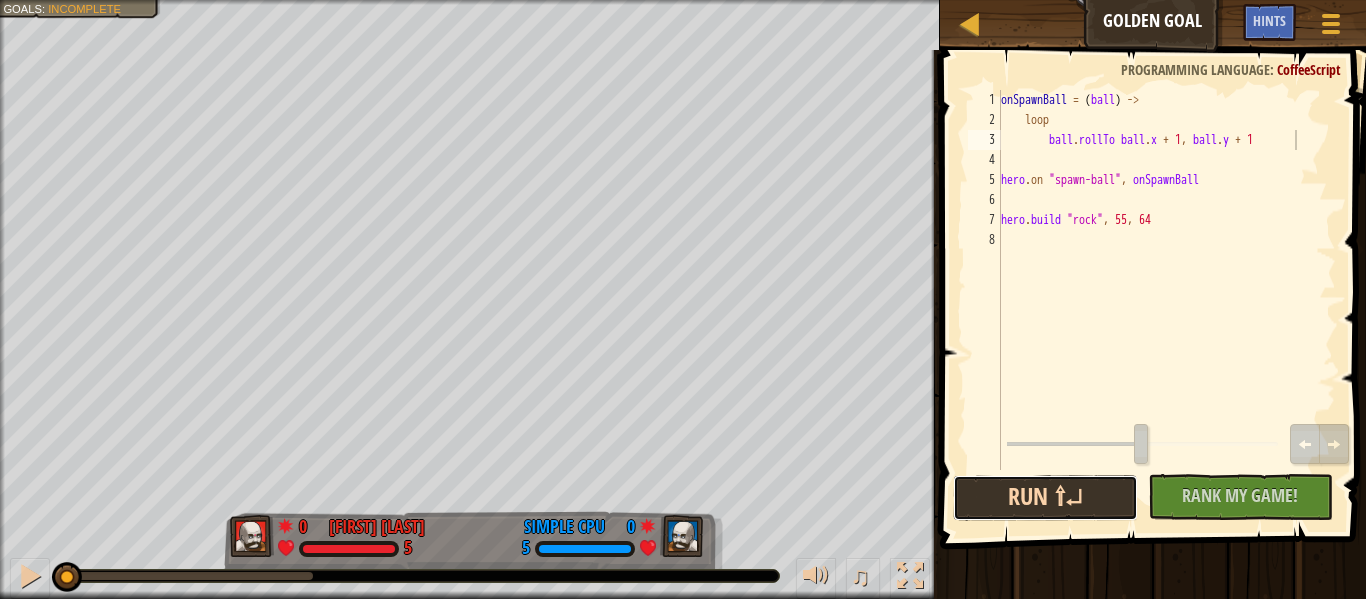 click on "Run ⇧↵" at bounding box center (1045, 498) 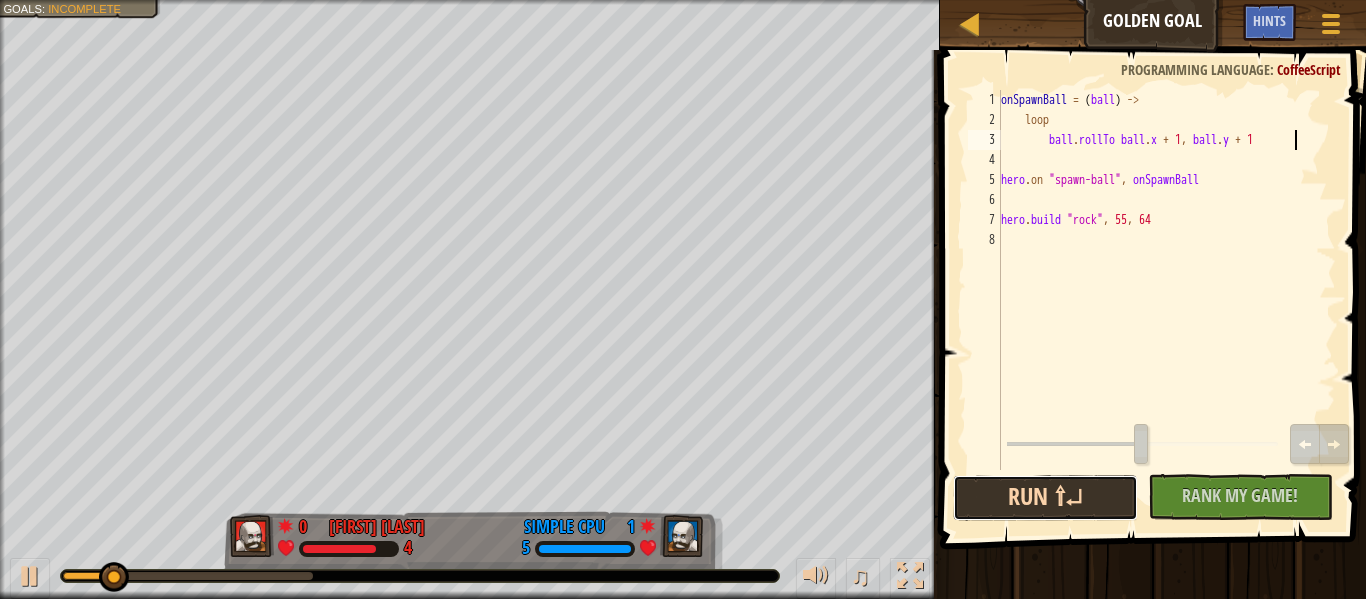 click on "Run ⇧↵" at bounding box center (1045, 498) 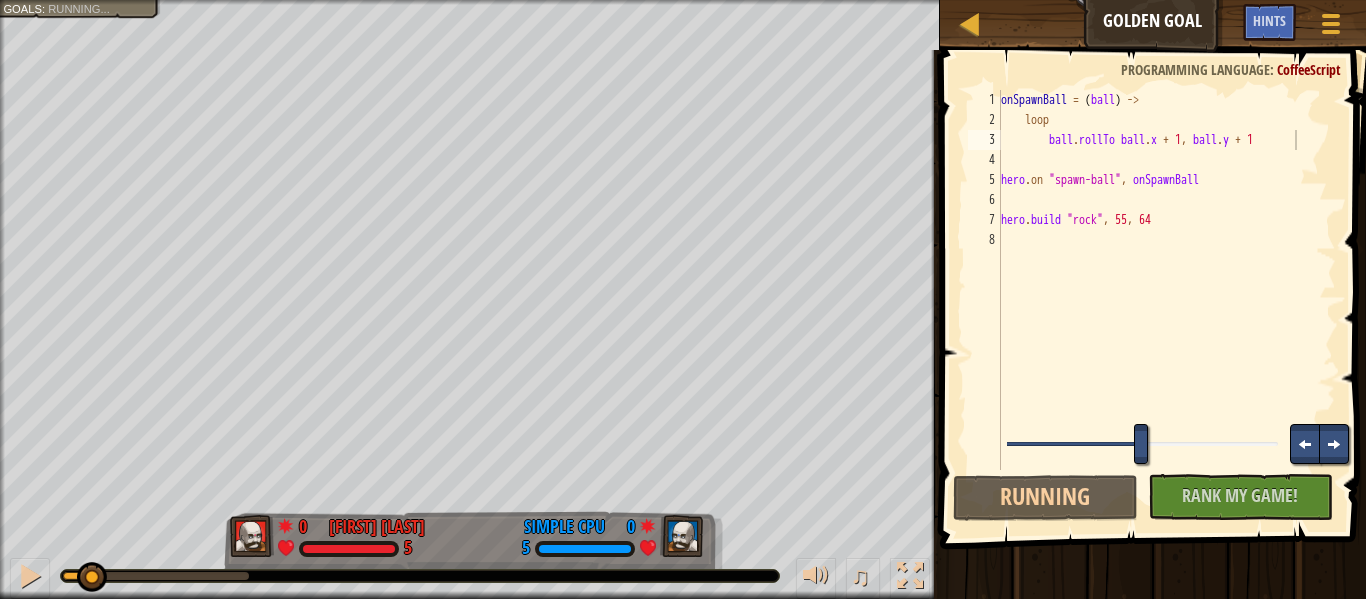 click at bounding box center [1143, 446] 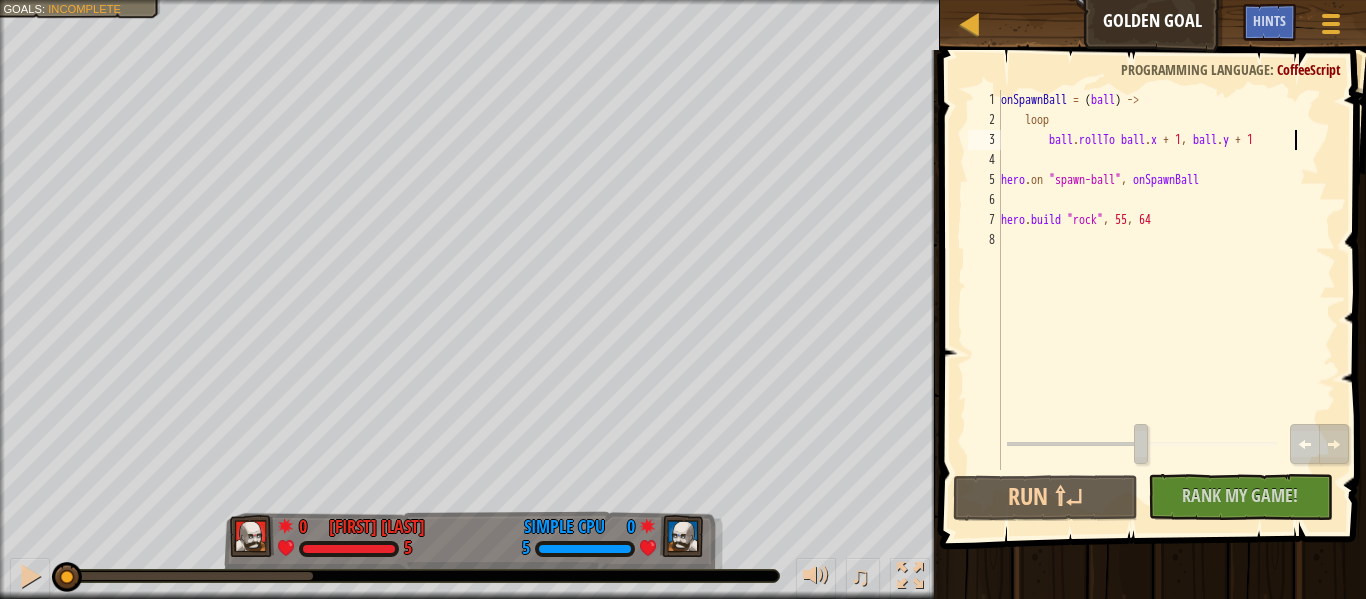 drag, startPoint x: 87, startPoint y: 570, endPoint x: 38, endPoint y: 556, distance: 50.96077 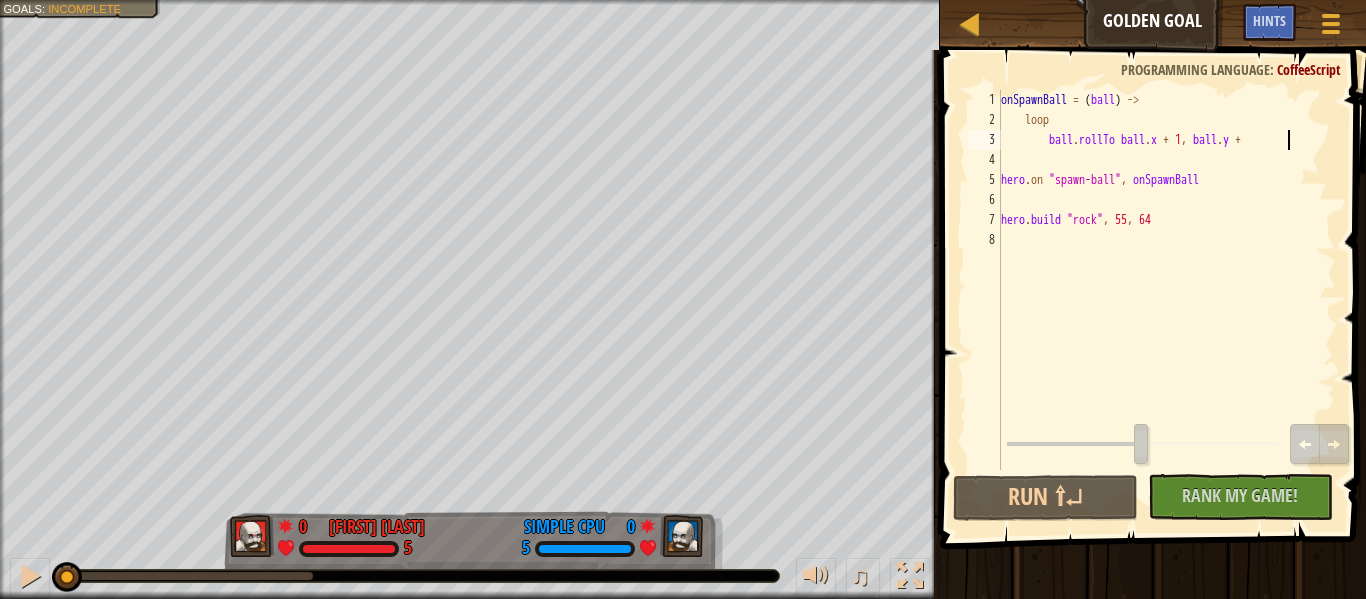 scroll, scrollTop: 9, scrollLeft: 39, axis: both 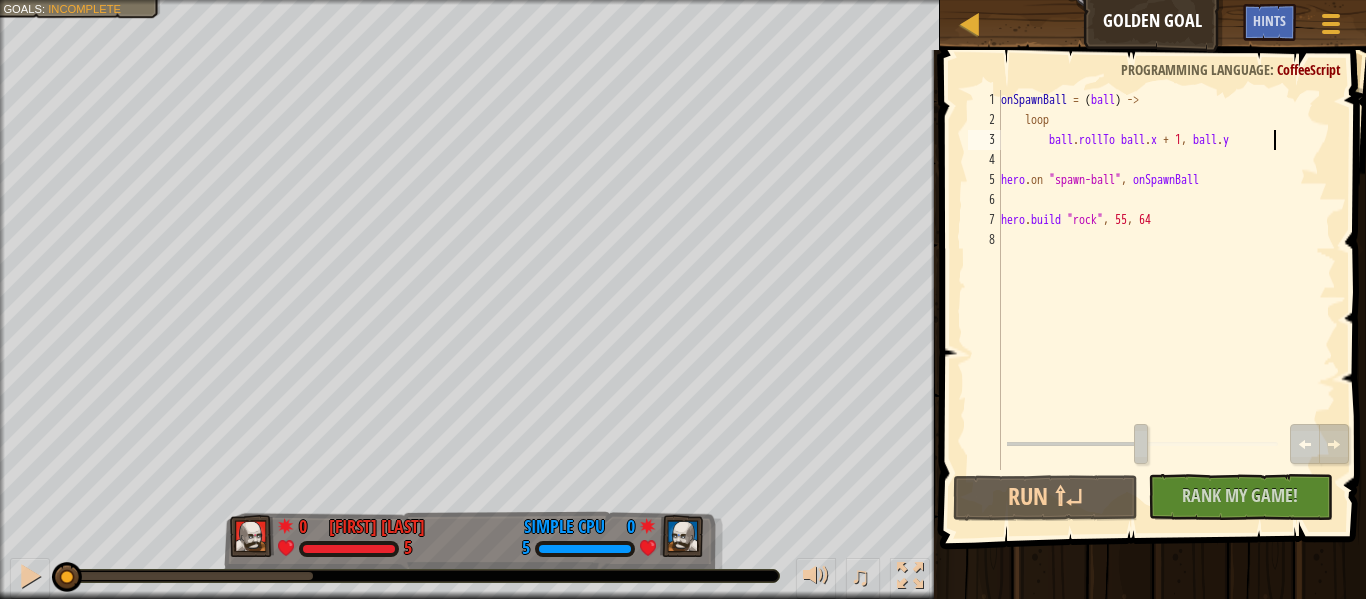 type on "ball.rollTo ball.x + 1, ball.y [NUMBER]" 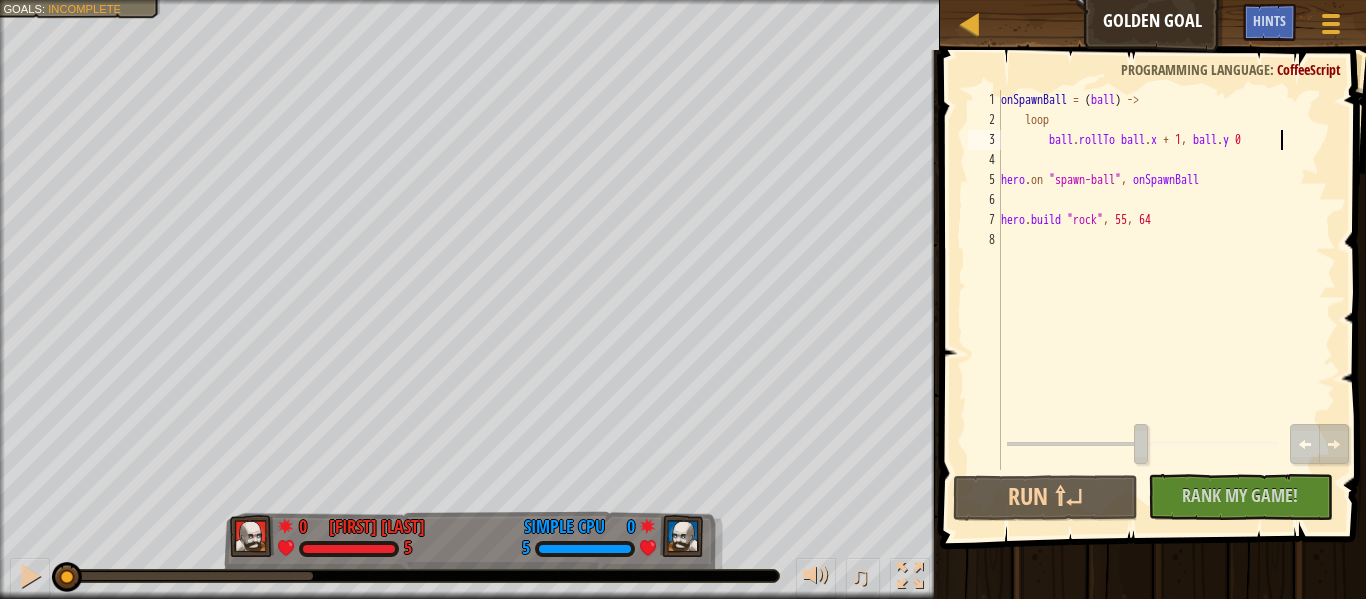 scroll, scrollTop: 9, scrollLeft: 7, axis: both 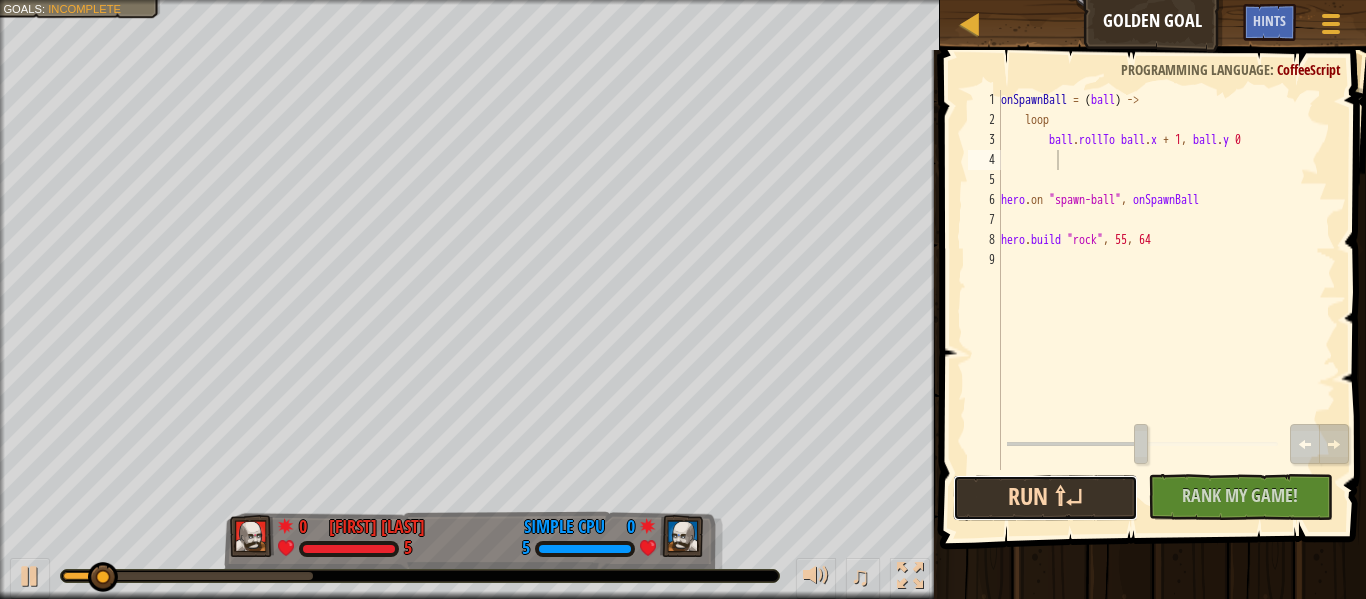 click on "Run ⇧↵" at bounding box center [1045, 498] 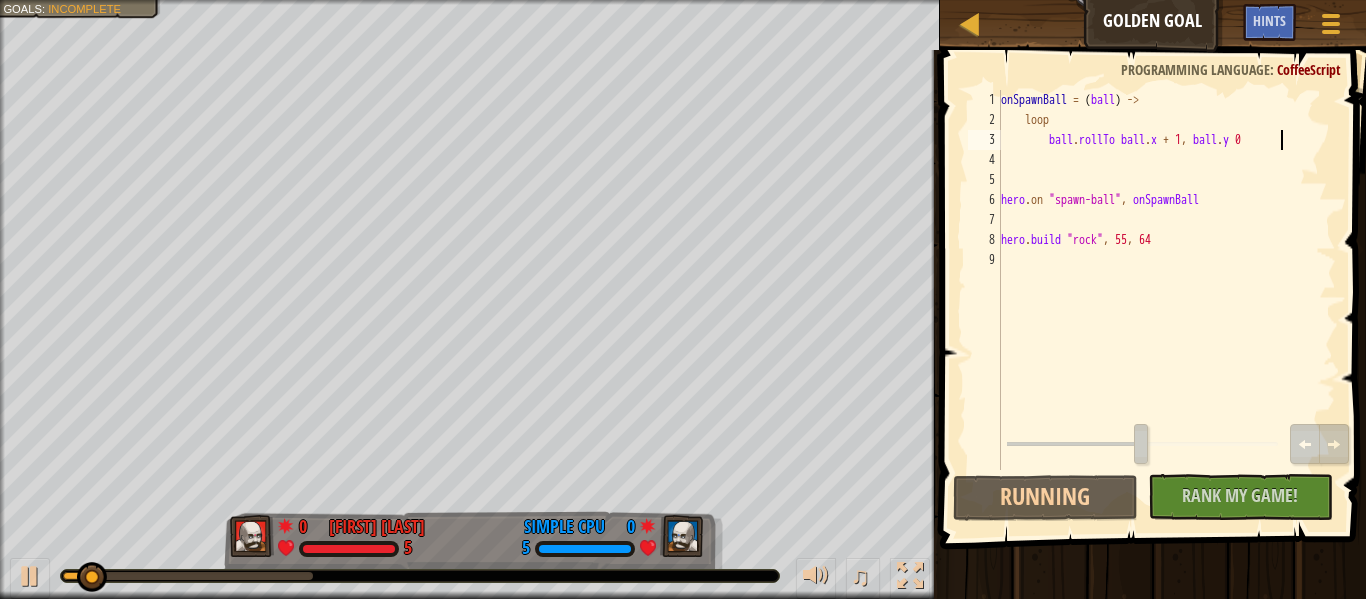 click on "onSpawnBall   =   ( ball )   ->      loop          ball . rollTo   ball . x   +   1 ,   ball . y   0          hero . on   " spawn-ball " ,   onSpawnBall hero . build   " rock " ,   55 ,   64" at bounding box center [1166, 300] 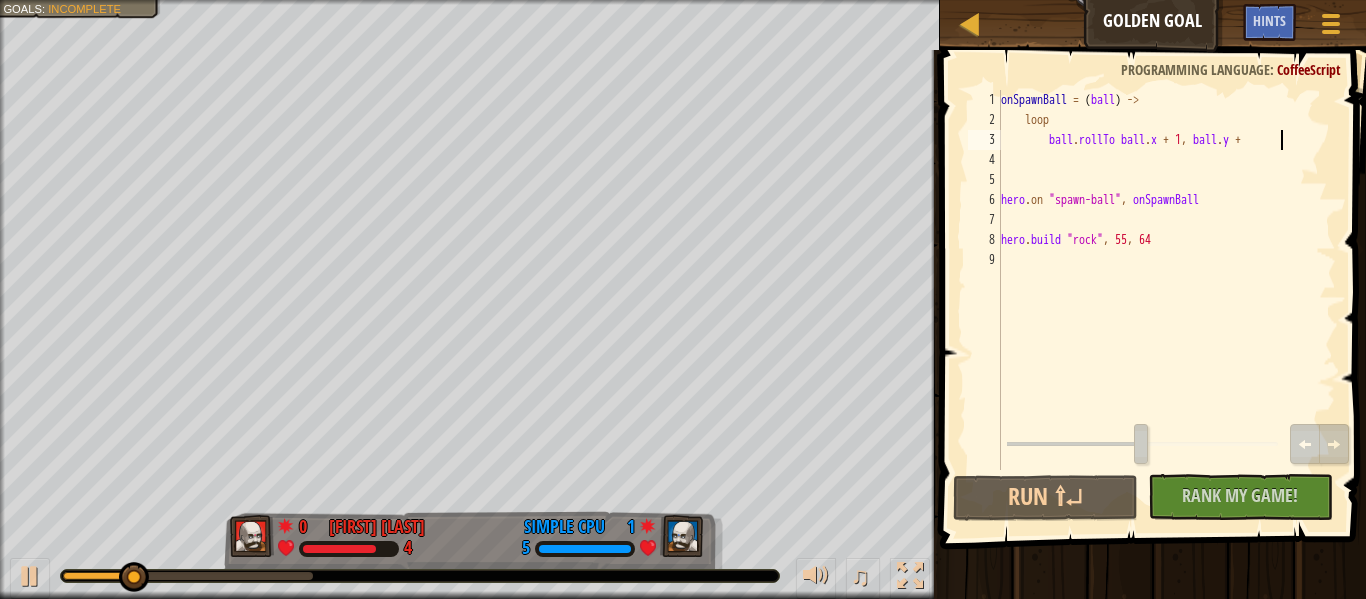 scroll, scrollTop: 9, scrollLeft: 40, axis: both 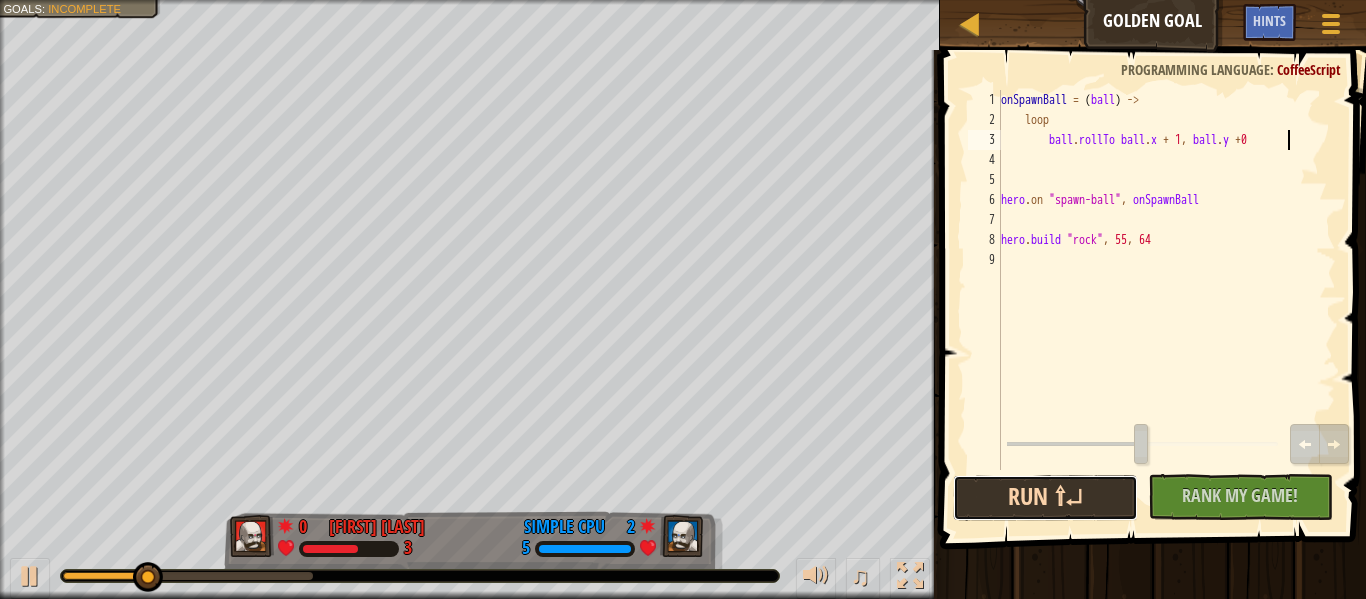 click on "Run ⇧↵" at bounding box center [1045, 498] 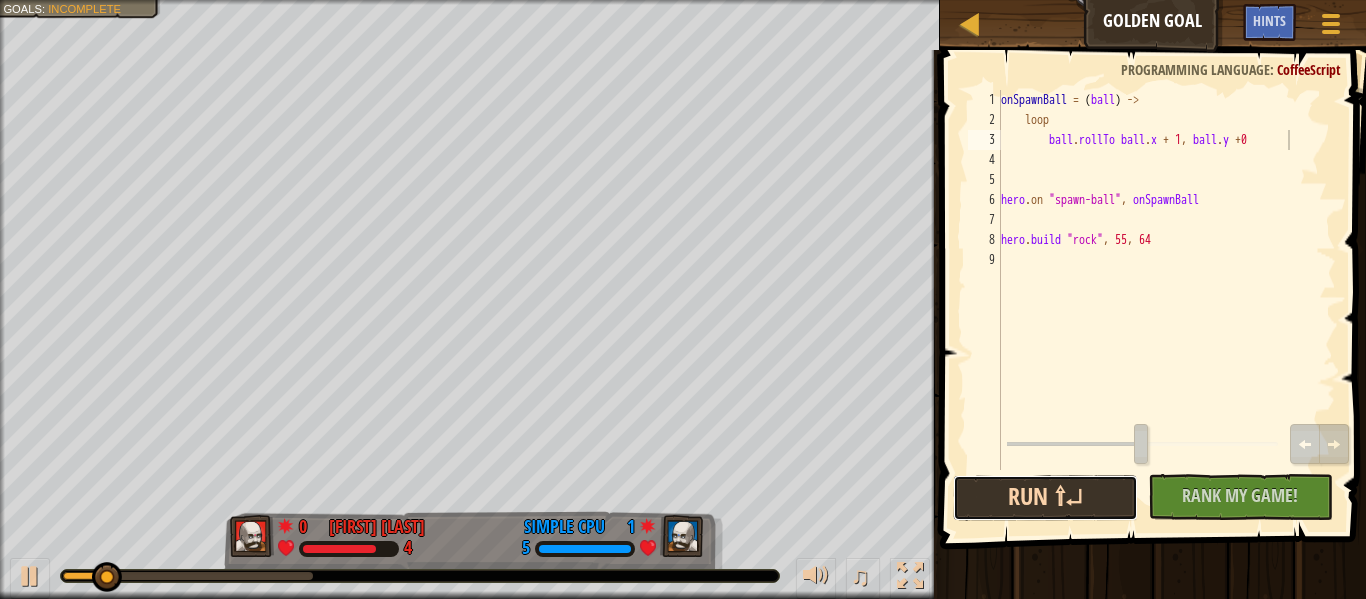 click on "Run ⇧↵" at bounding box center (1045, 498) 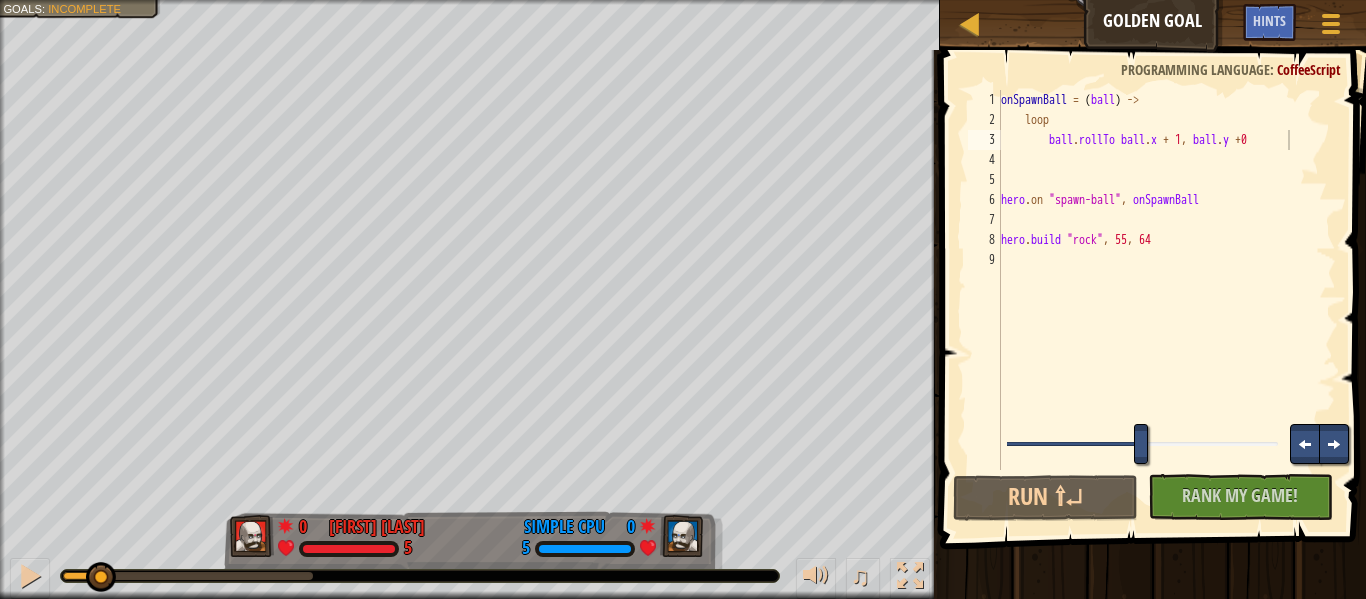 click at bounding box center [1143, 446] 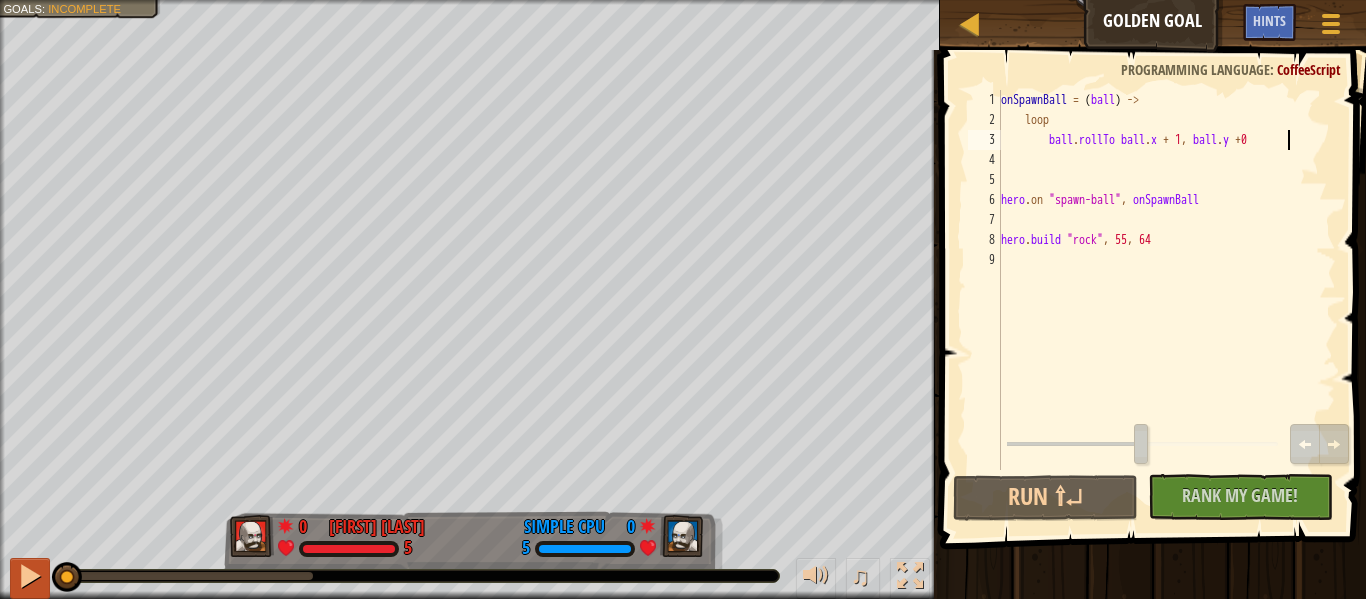 drag, startPoint x: 97, startPoint y: 586, endPoint x: 46, endPoint y: 578, distance: 51.62364 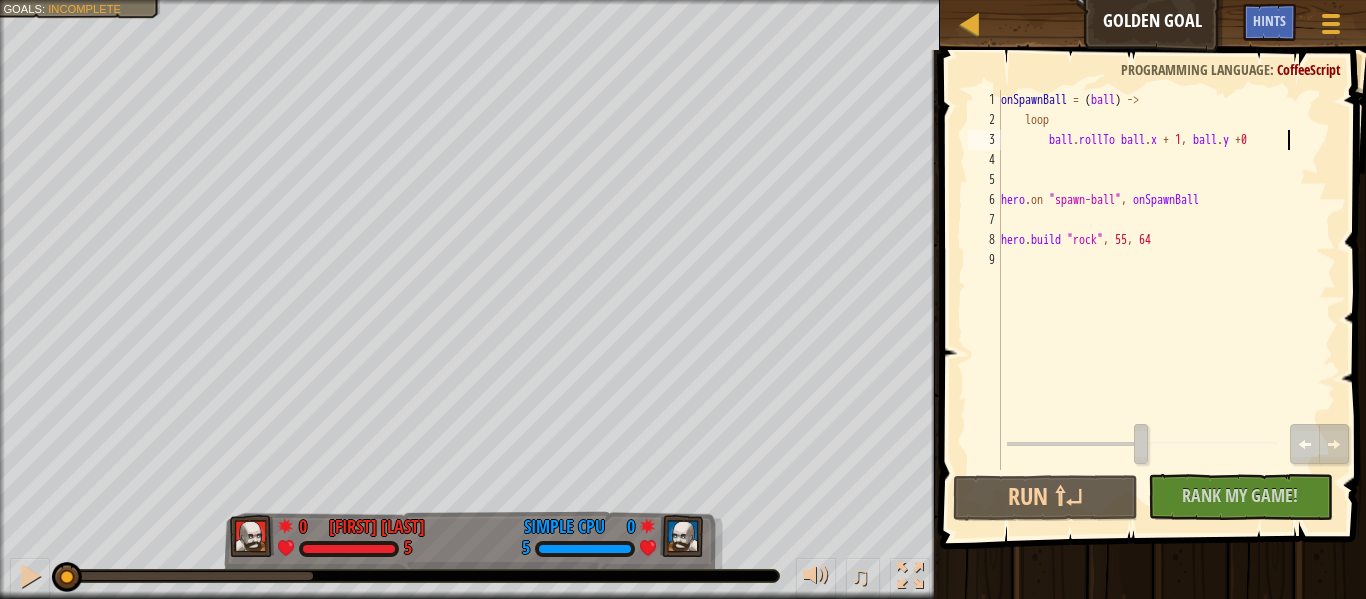 click on "onSpawnBall   =   ( ball )   ->      loop          ball . rollTo   ball . x   +   1 ,   ball . y   + 0          hero . on   " spawn-ball " ,   onSpawnBall hero . build   " rock " ,   55 ,   64" at bounding box center (1166, 300) 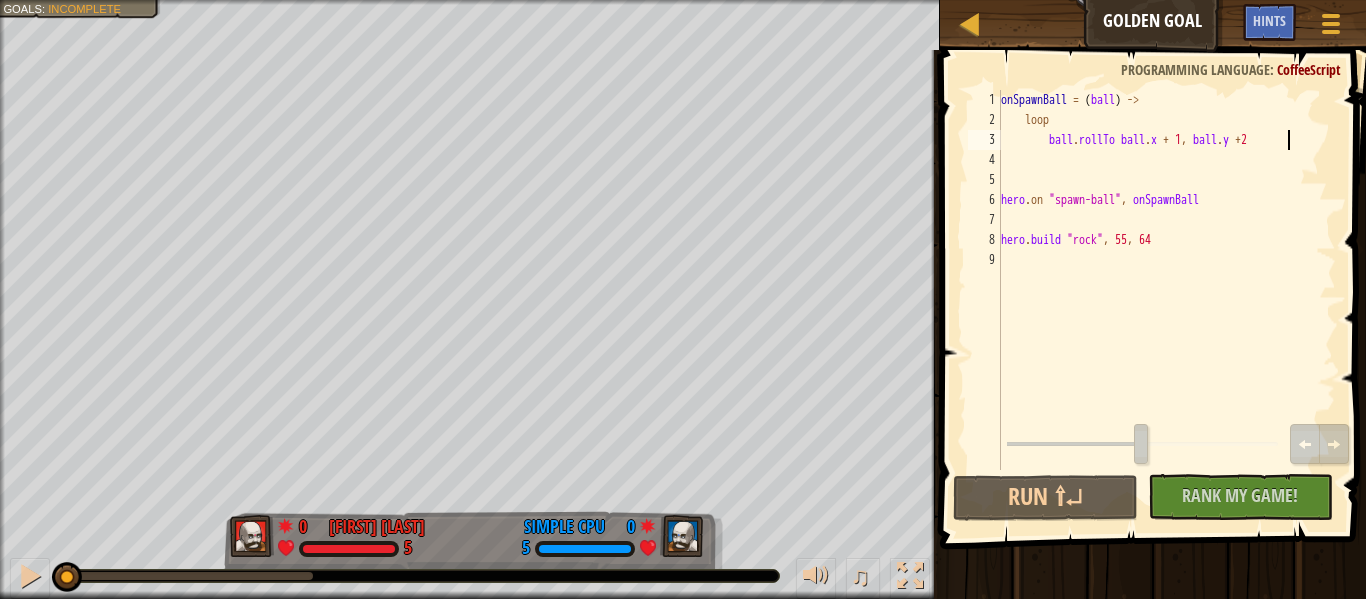 scroll, scrollTop: 9, scrollLeft: 40, axis: both 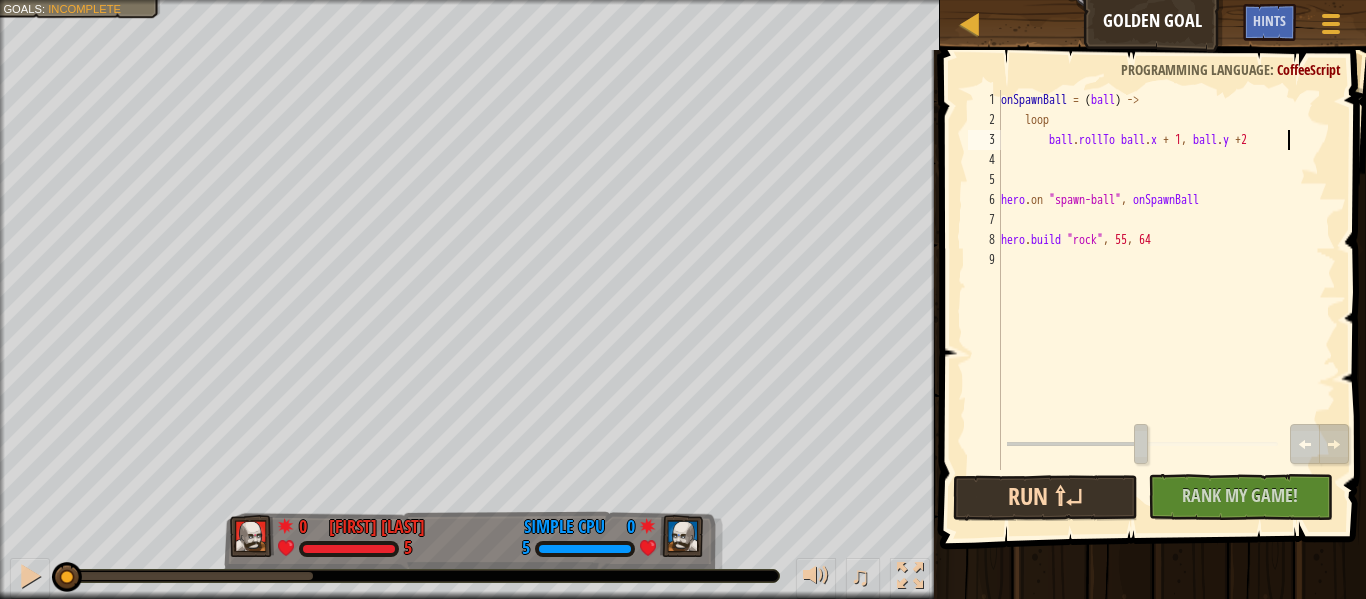 type on "ball.rollTo ball.x + 1, ball.y +[NUMBER]" 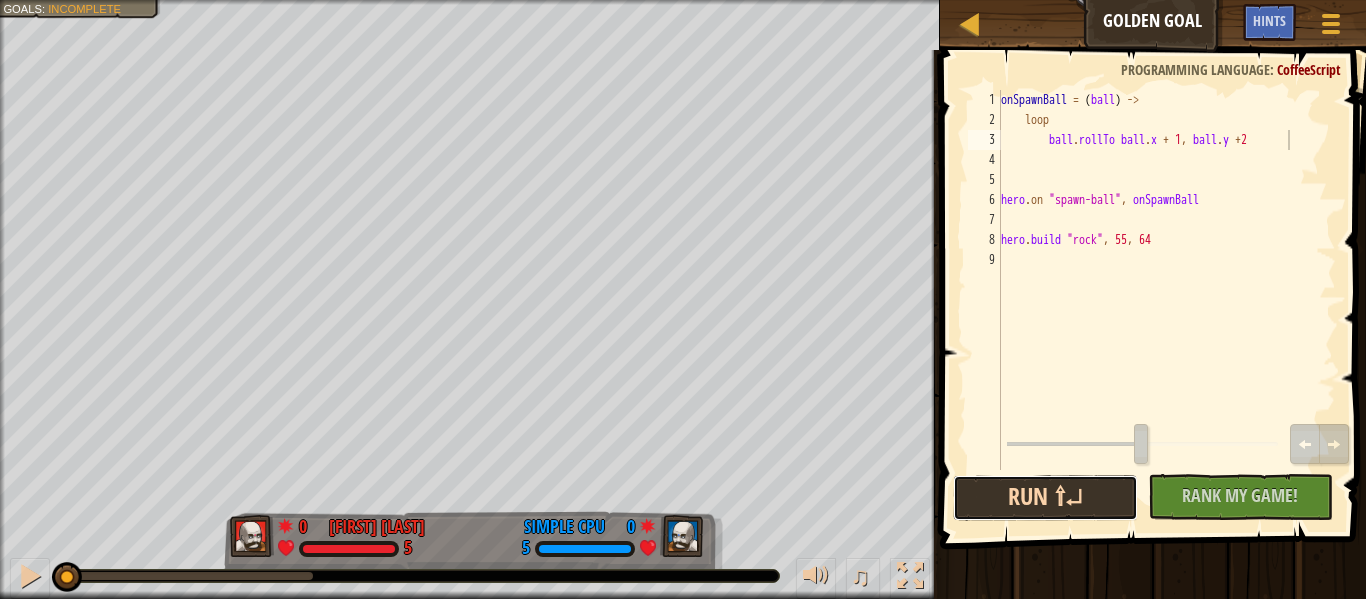 click on "Run ⇧↵" at bounding box center (1045, 498) 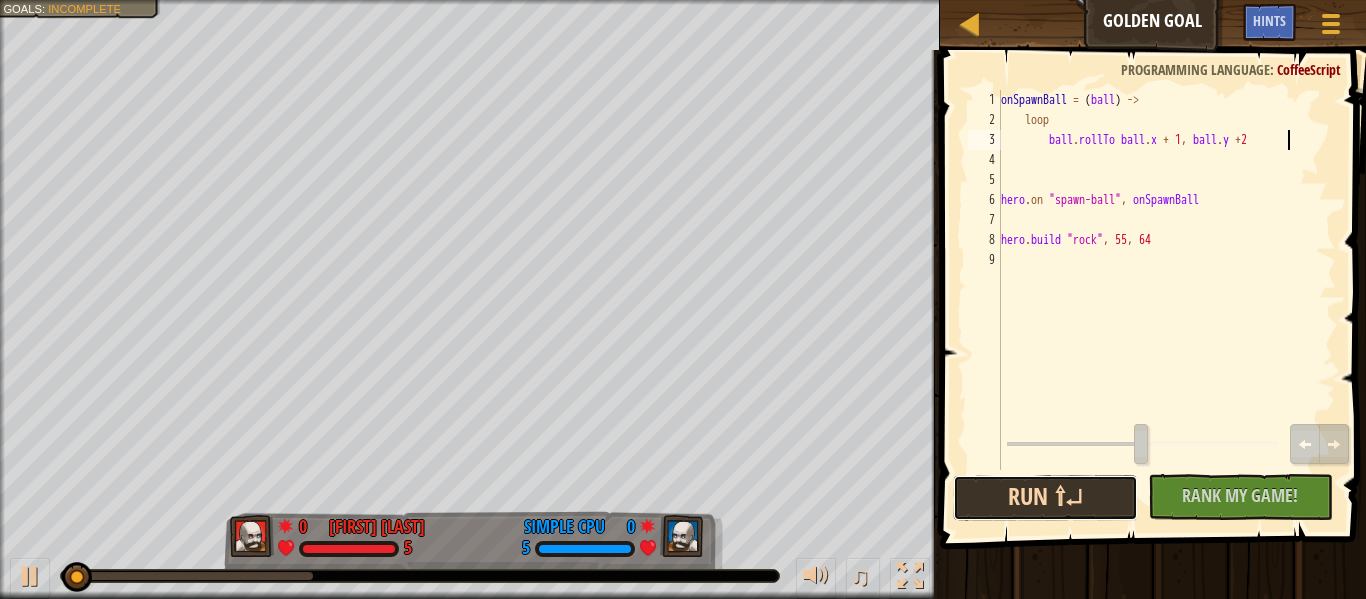 click on "Run ⇧↵" at bounding box center [1045, 498] 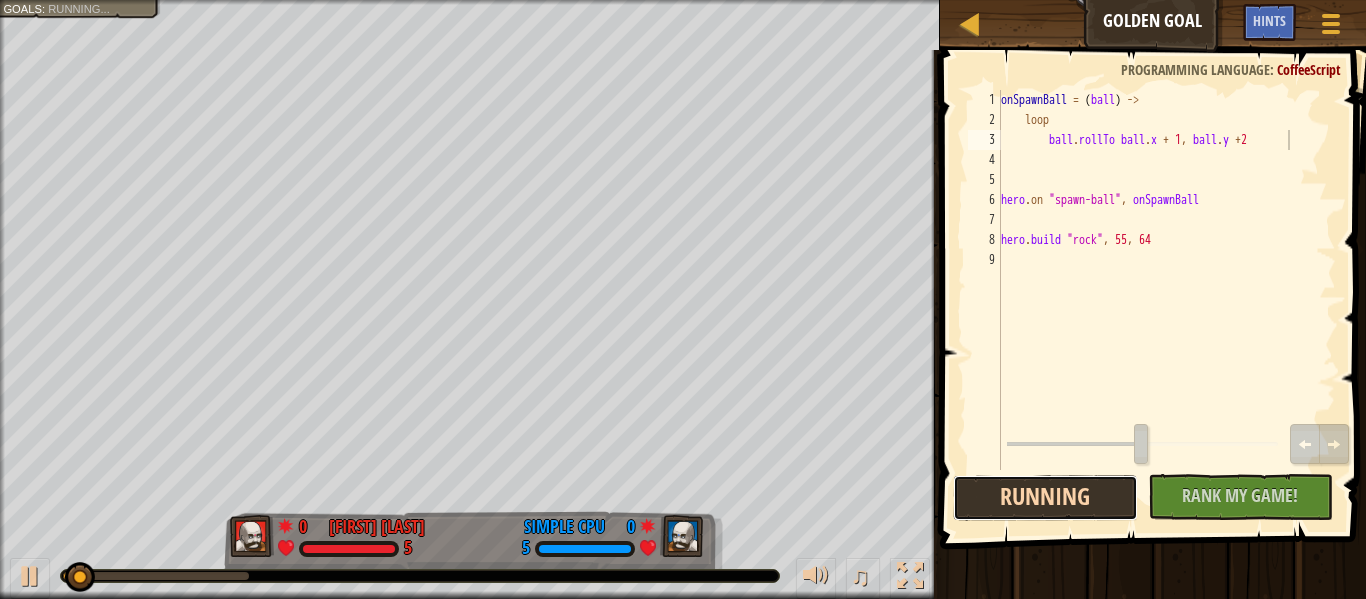 click on "Running" at bounding box center [1045, 498] 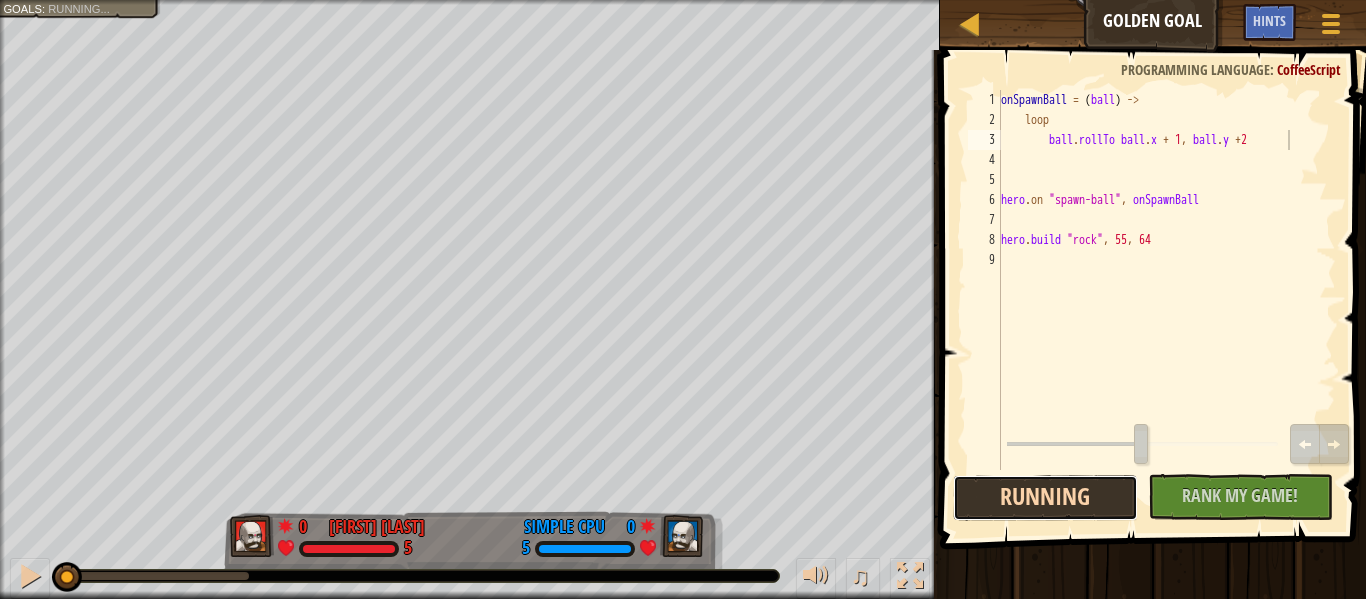 click on "Running" at bounding box center [1045, 498] 